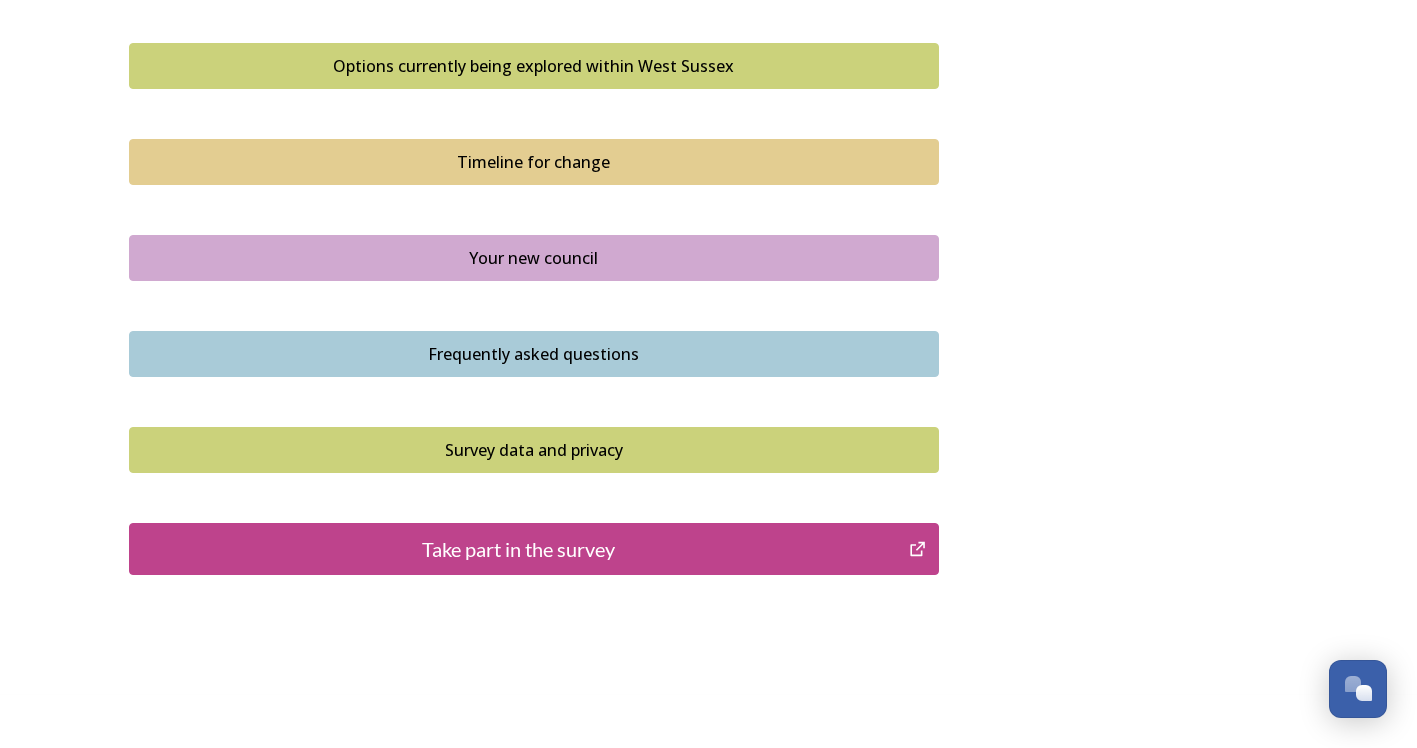 scroll, scrollTop: 1400, scrollLeft: 0, axis: vertical 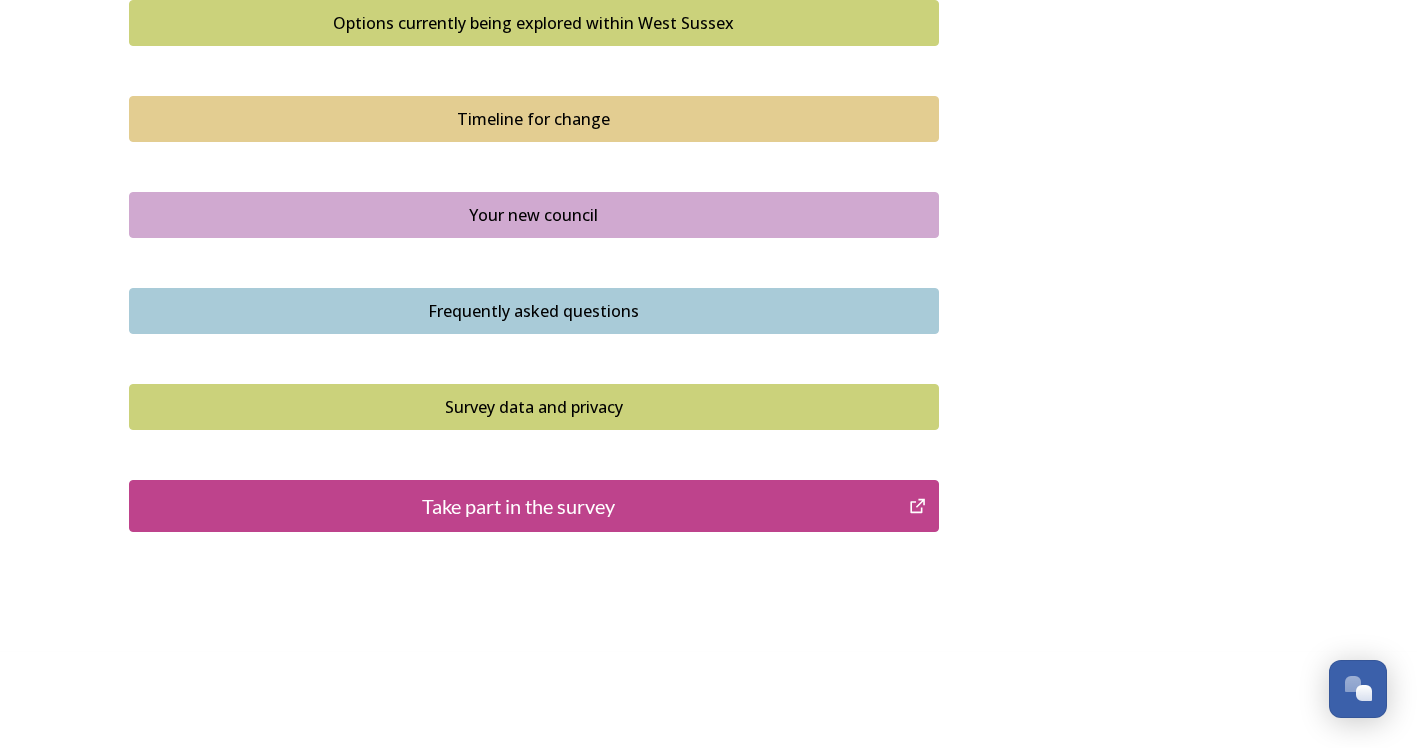 click on "Take part in the survey" at bounding box center [519, 506] 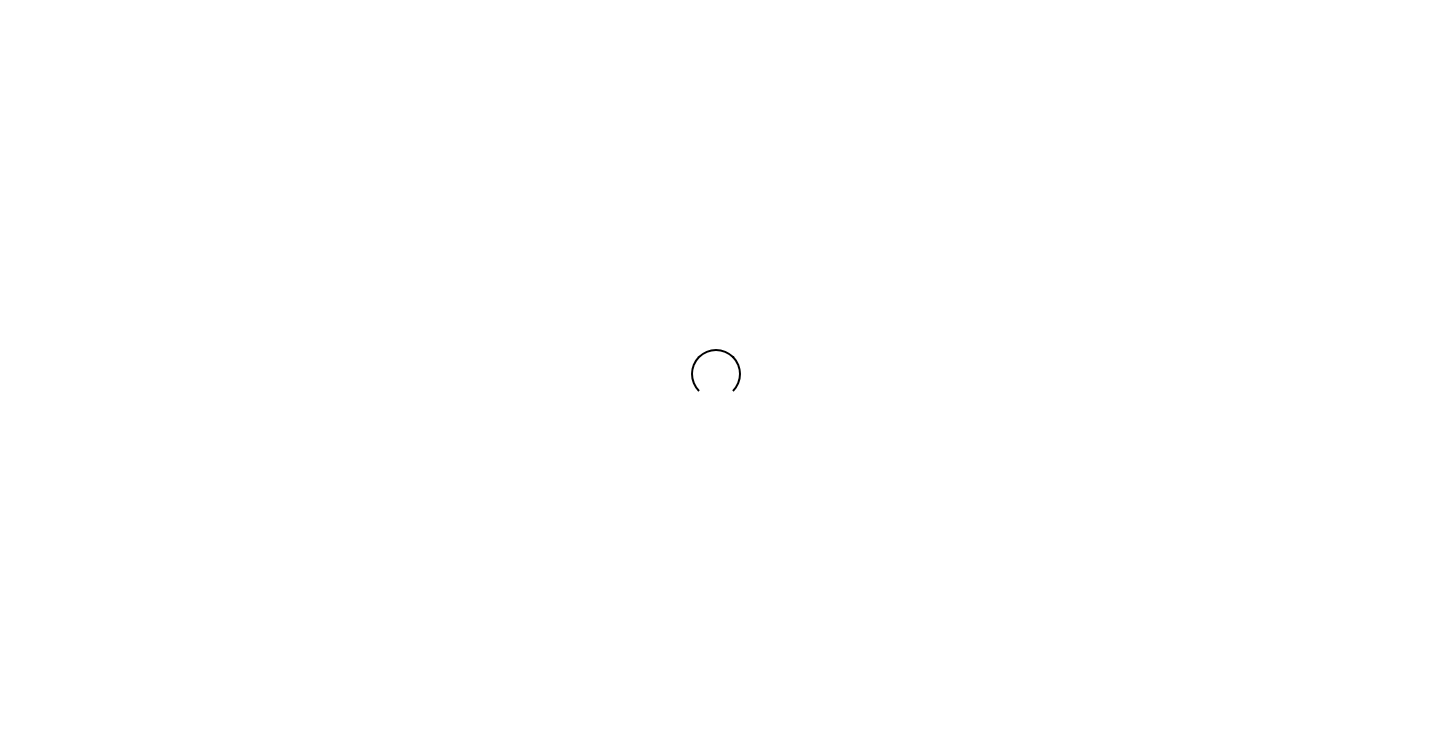 scroll, scrollTop: 0, scrollLeft: 0, axis: both 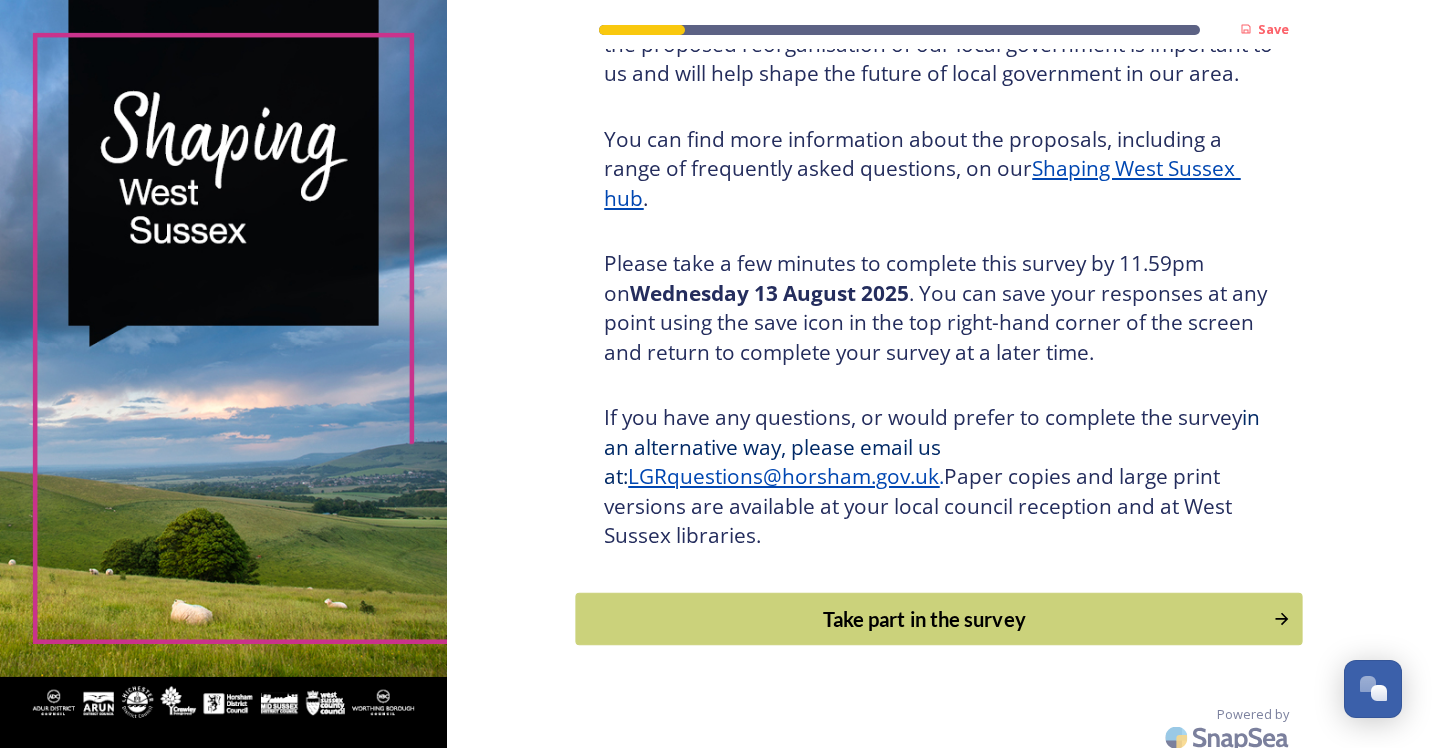 click on "Take part in the survey" at bounding box center [925, 619] 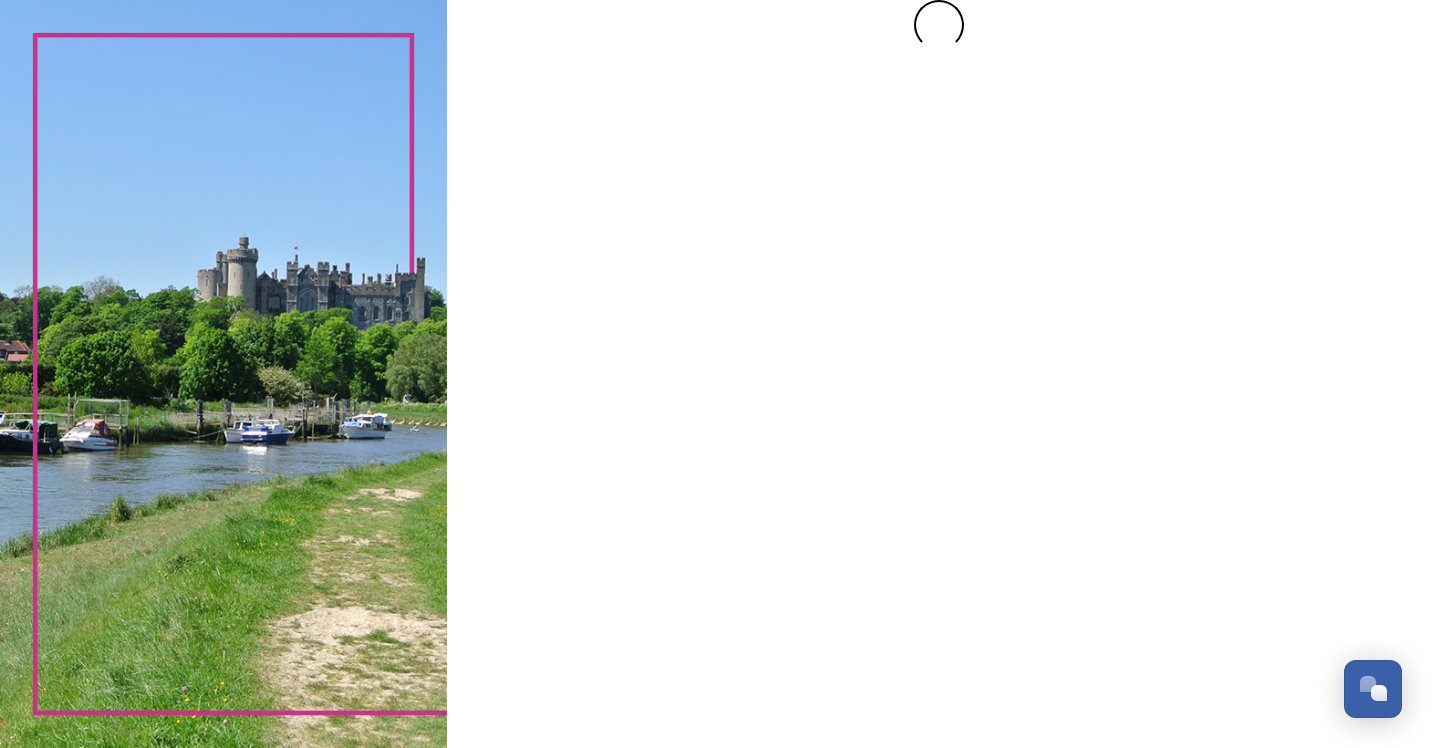 scroll, scrollTop: 0, scrollLeft: 0, axis: both 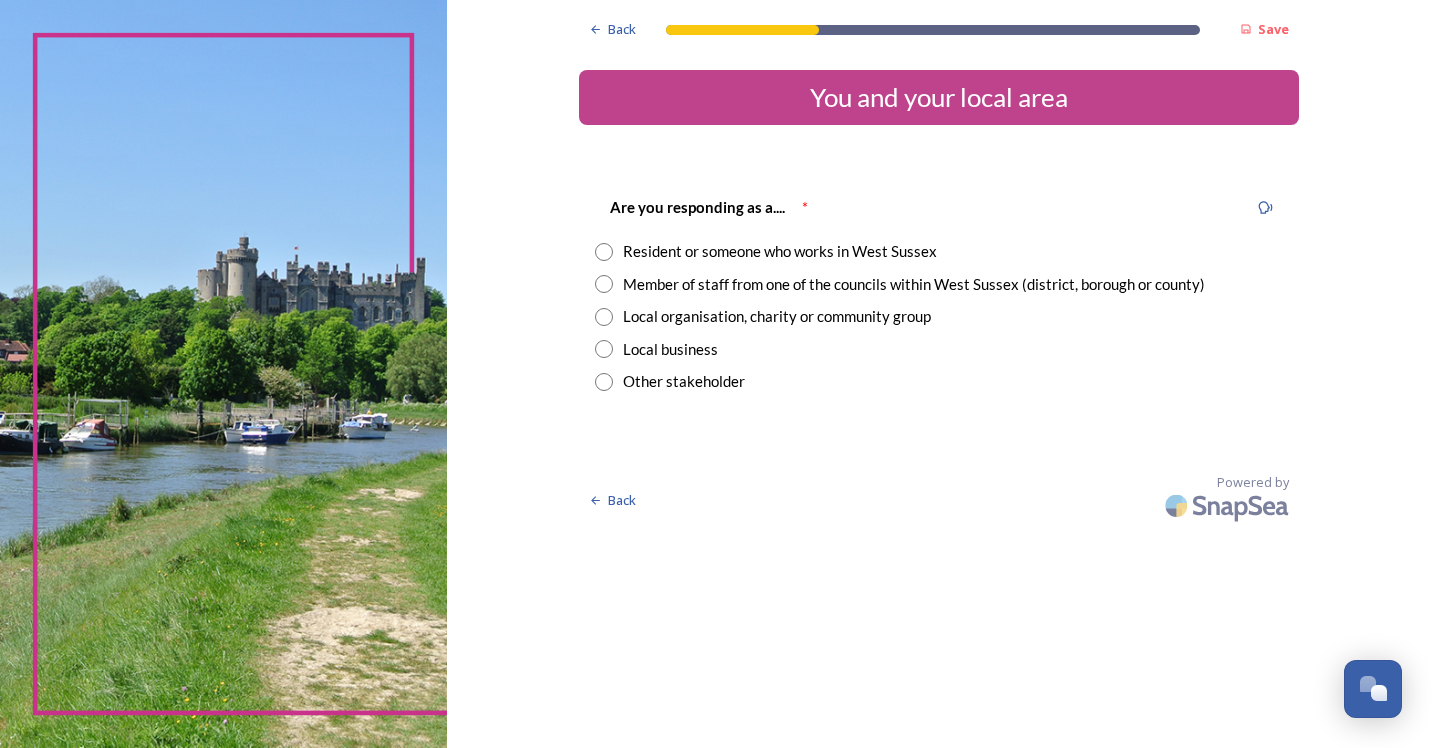 click at bounding box center [604, 284] 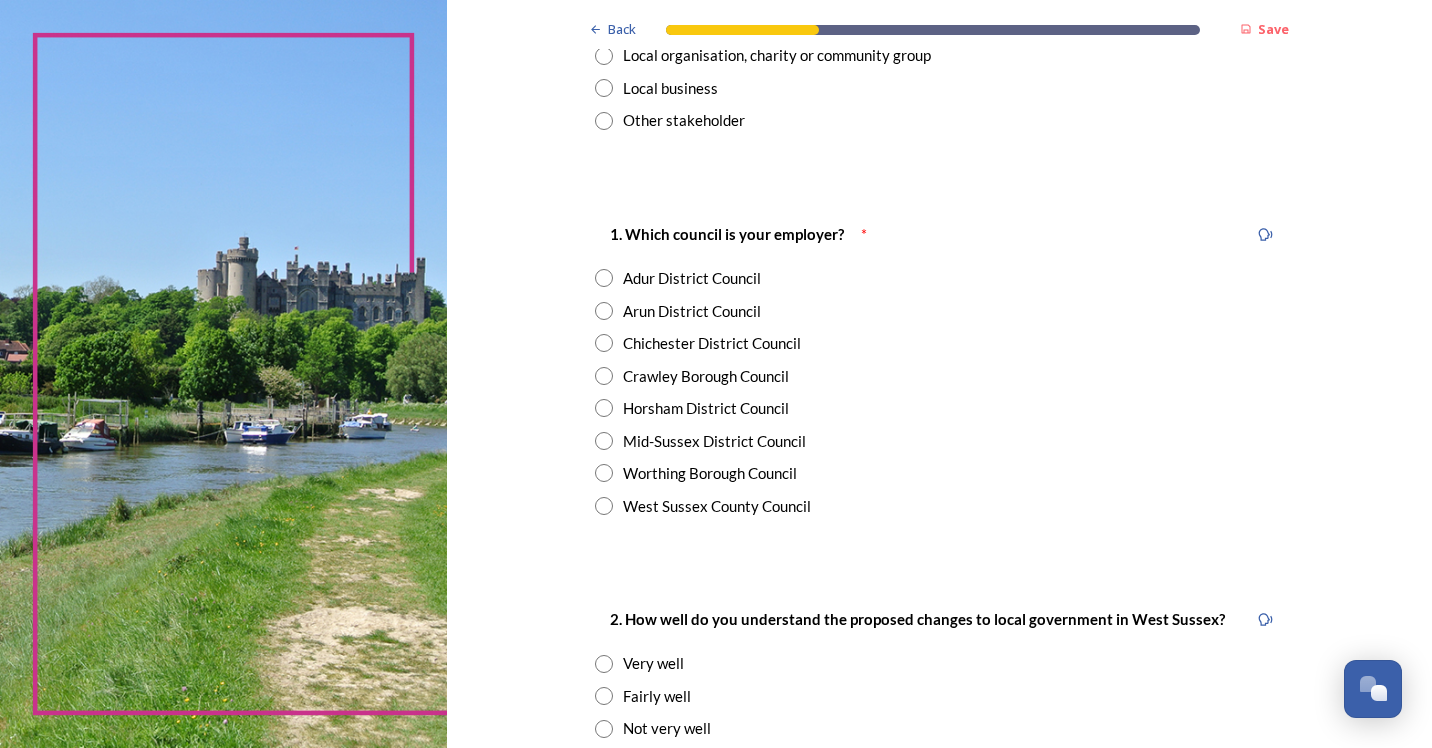 scroll, scrollTop: 500, scrollLeft: 0, axis: vertical 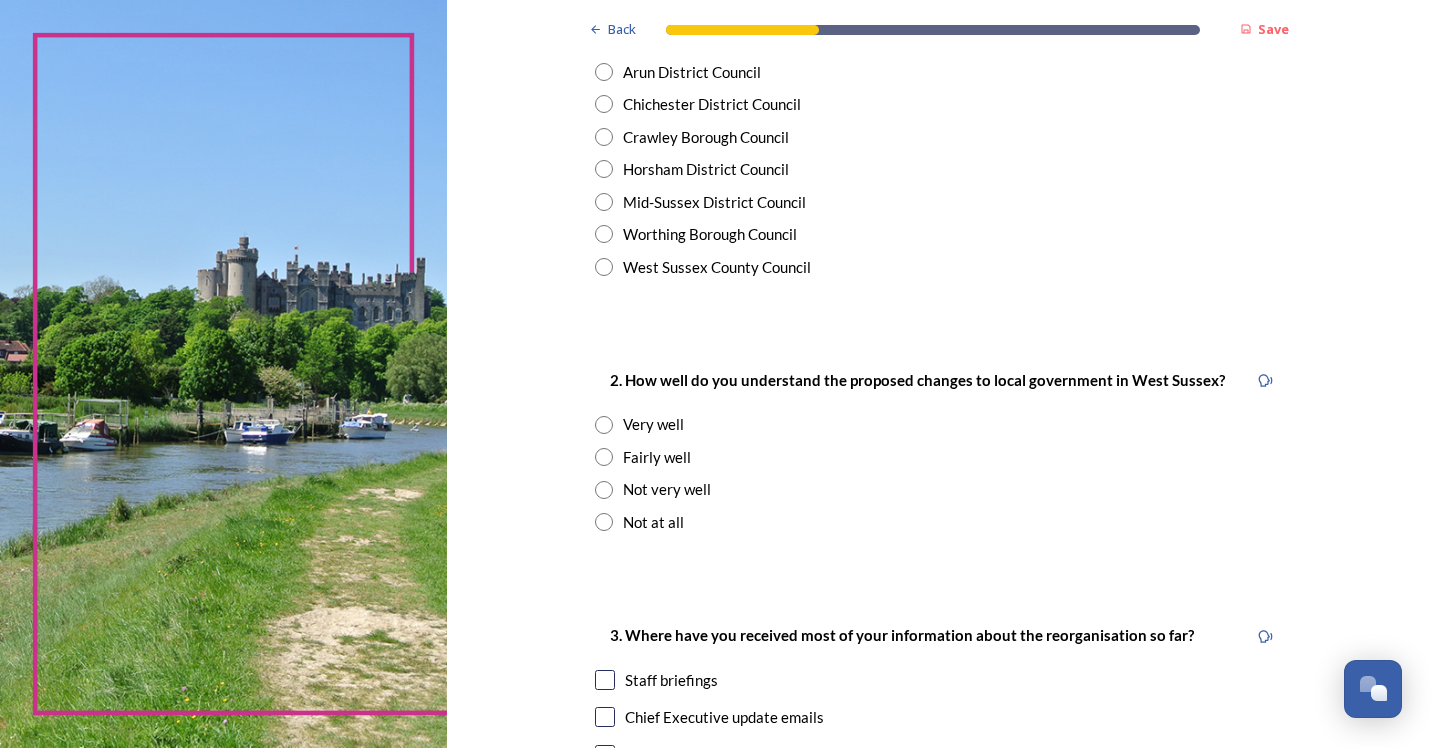 click at bounding box center [604, 267] 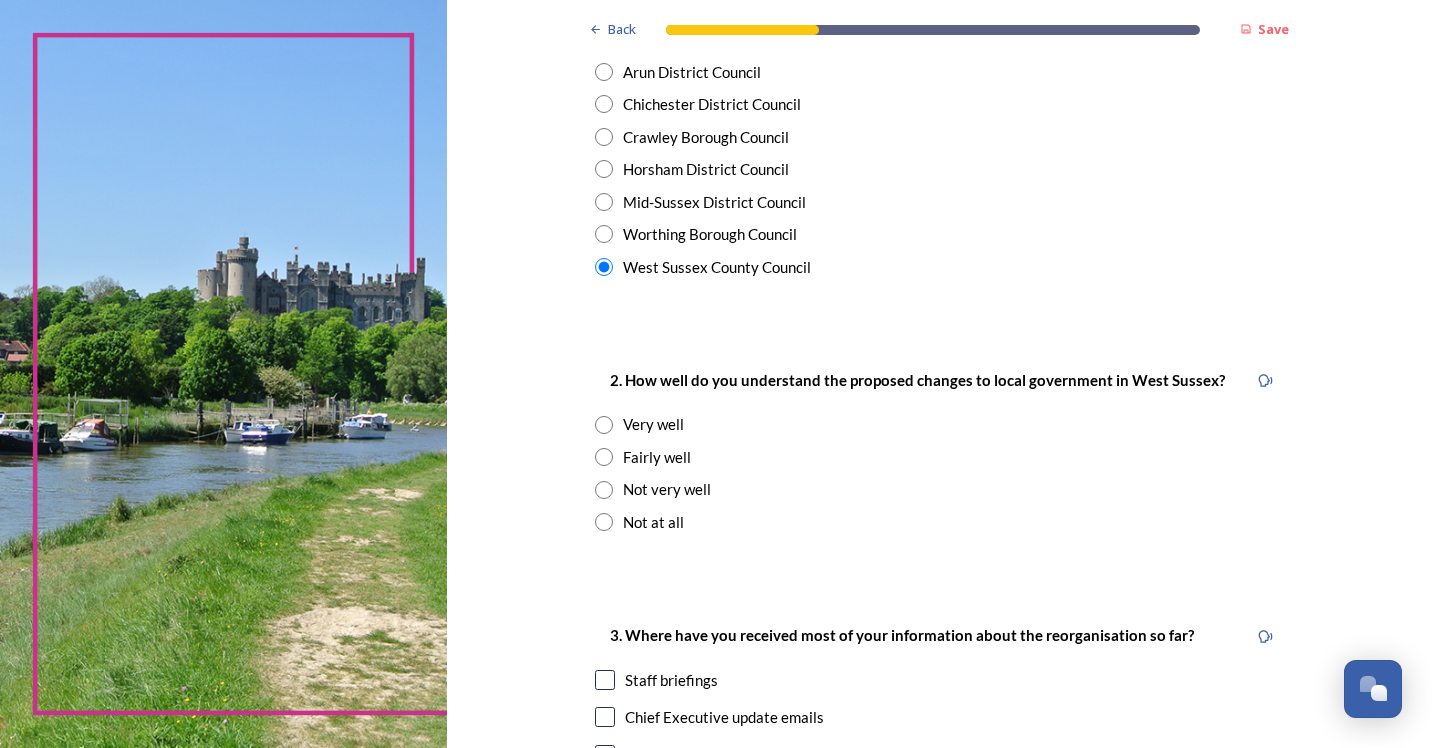 click at bounding box center [604, 457] 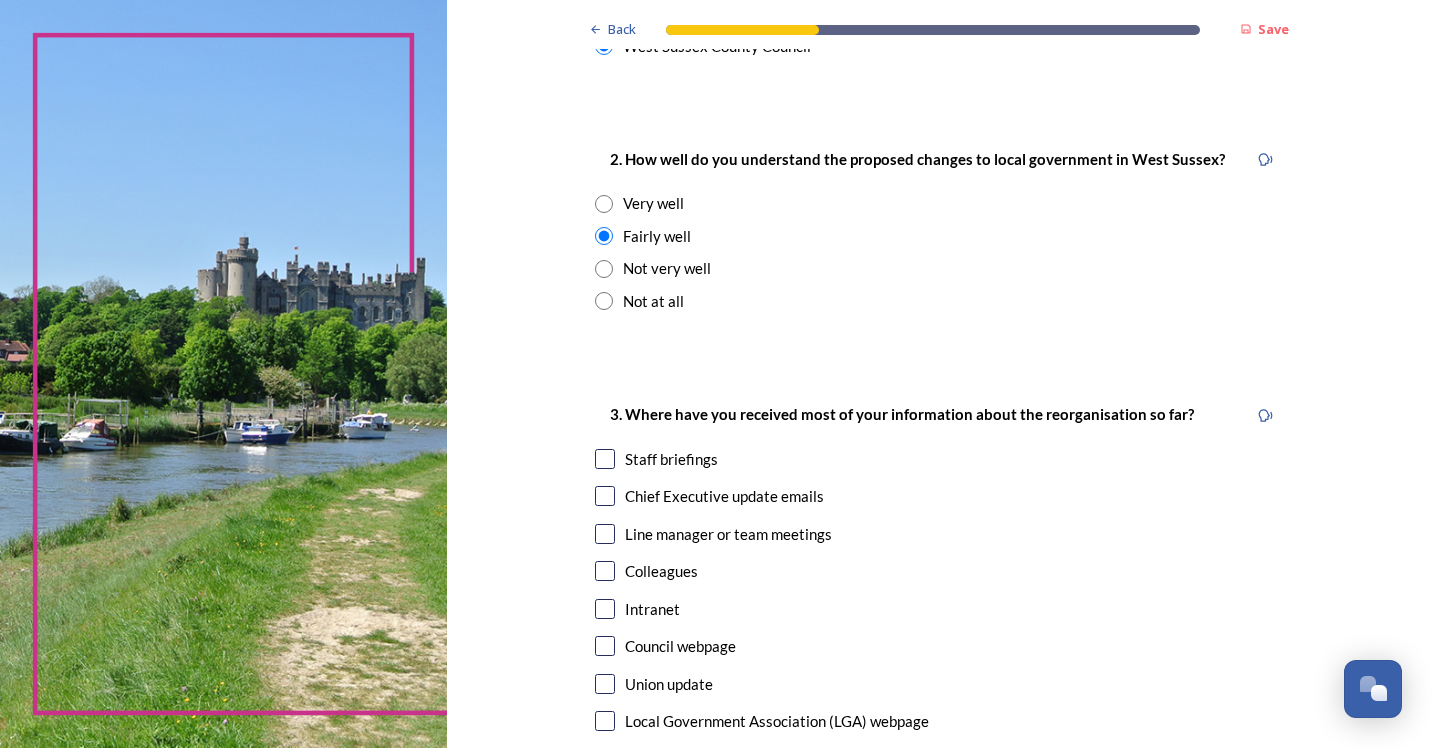scroll, scrollTop: 900, scrollLeft: 0, axis: vertical 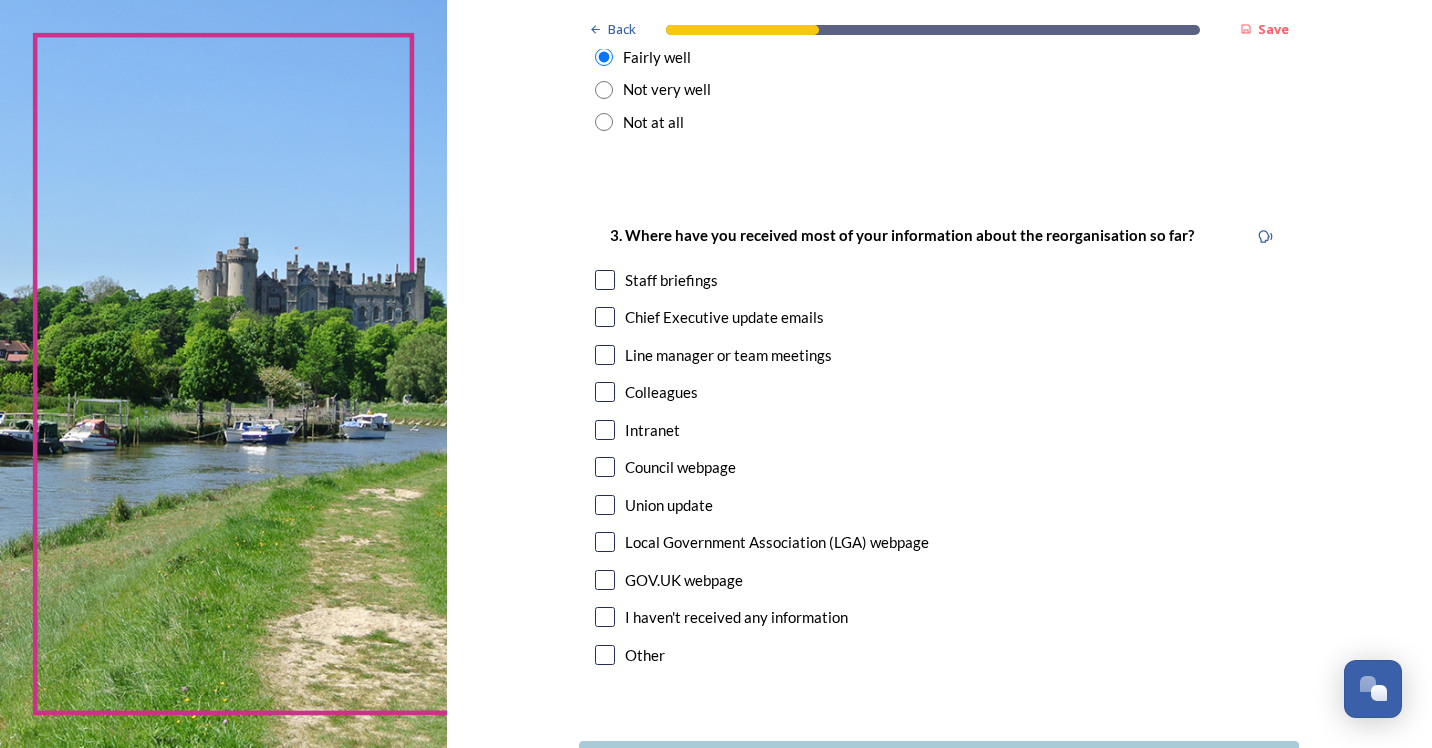 click at bounding box center [605, 280] 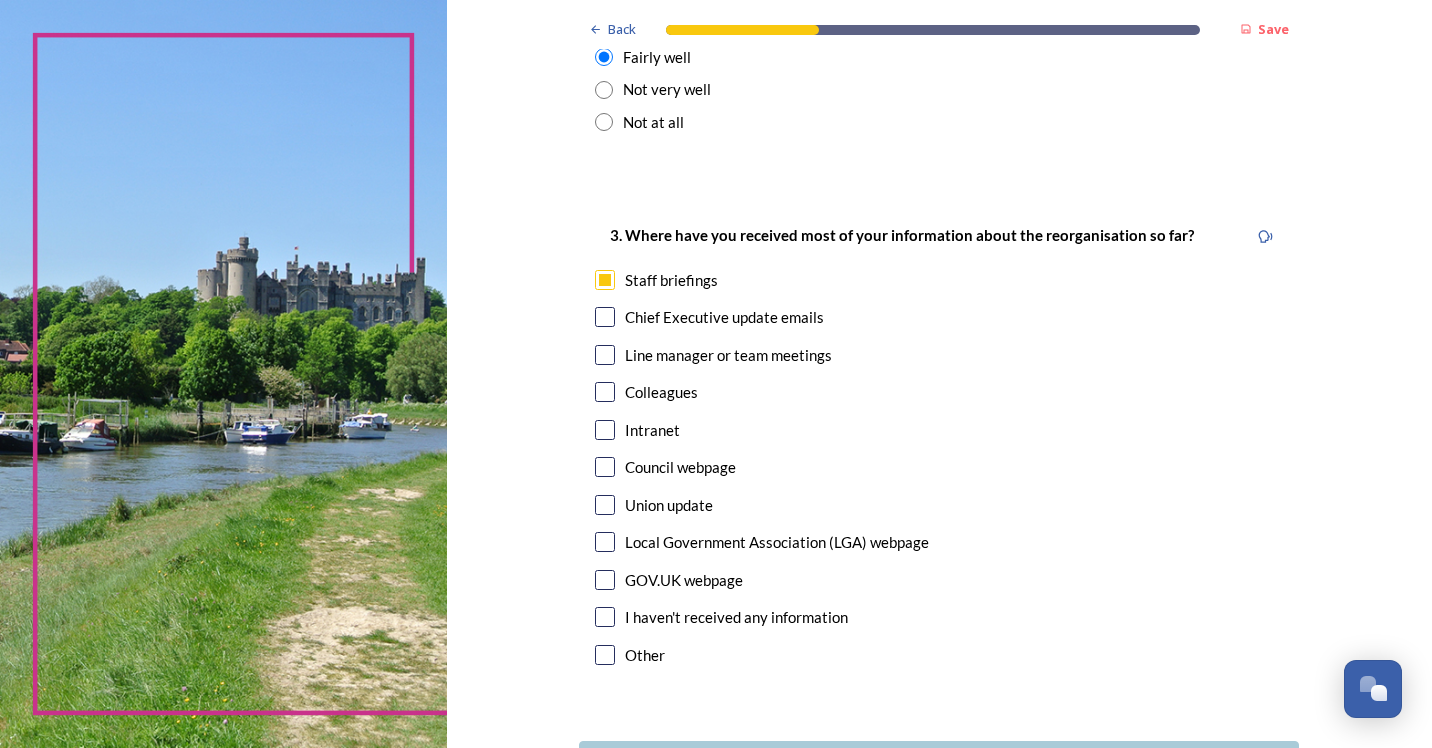 click at bounding box center (605, 355) 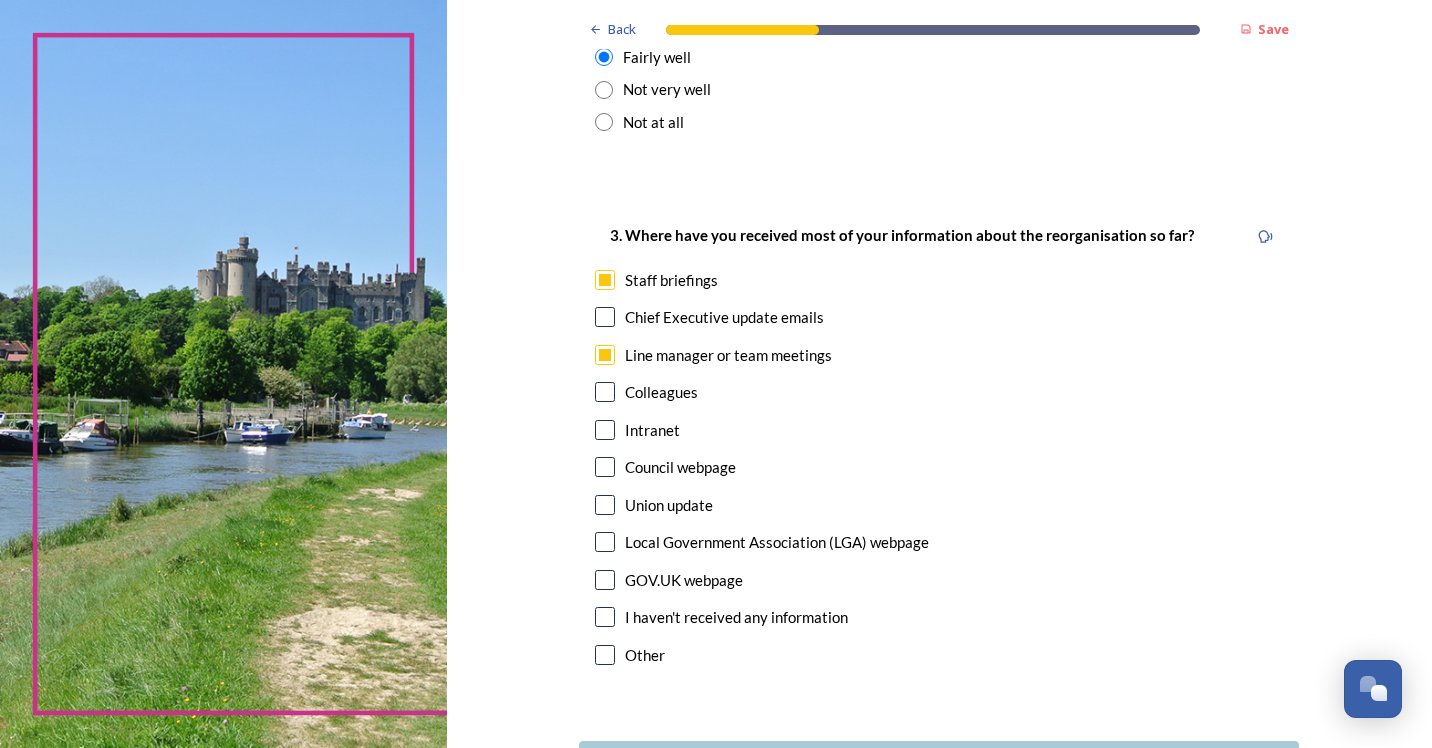click at bounding box center [605, 317] 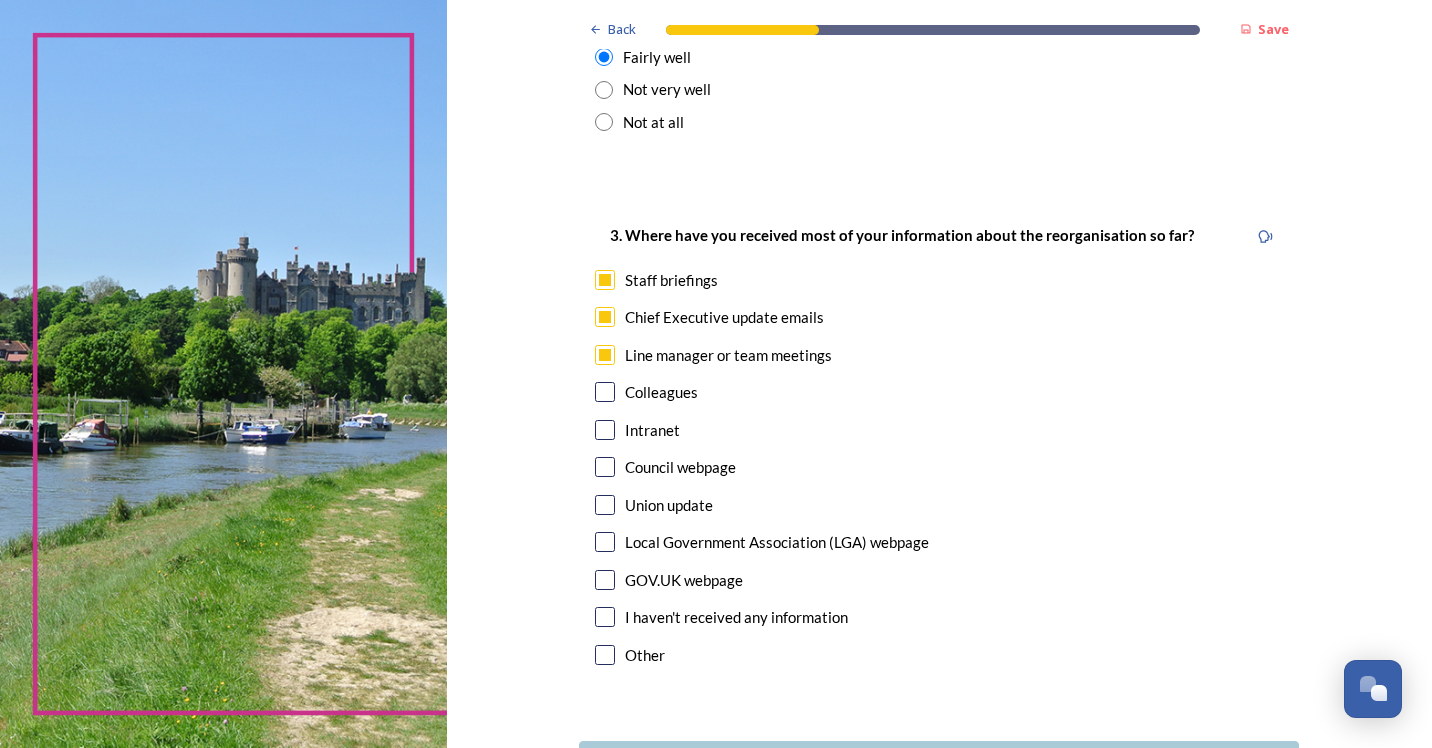 click at bounding box center (605, 430) 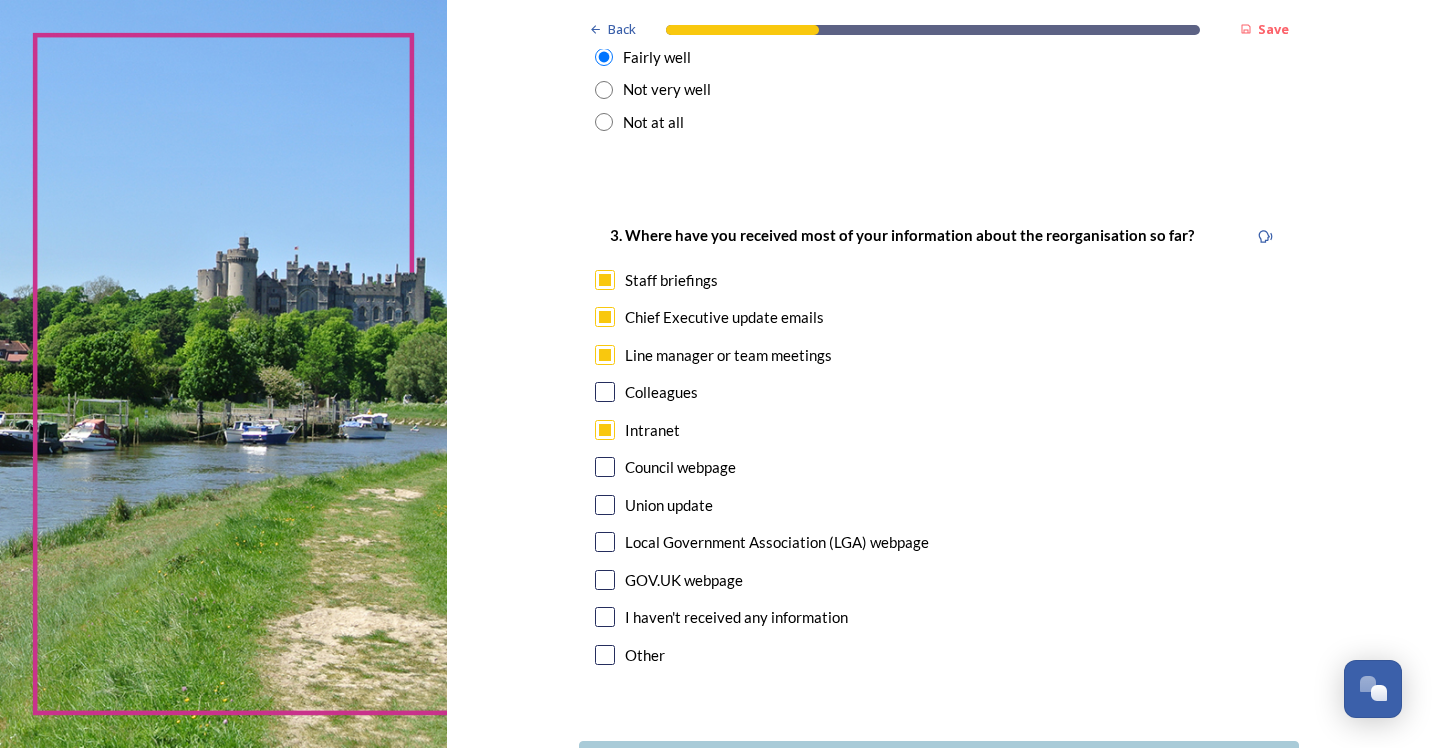 click at bounding box center (605, 392) 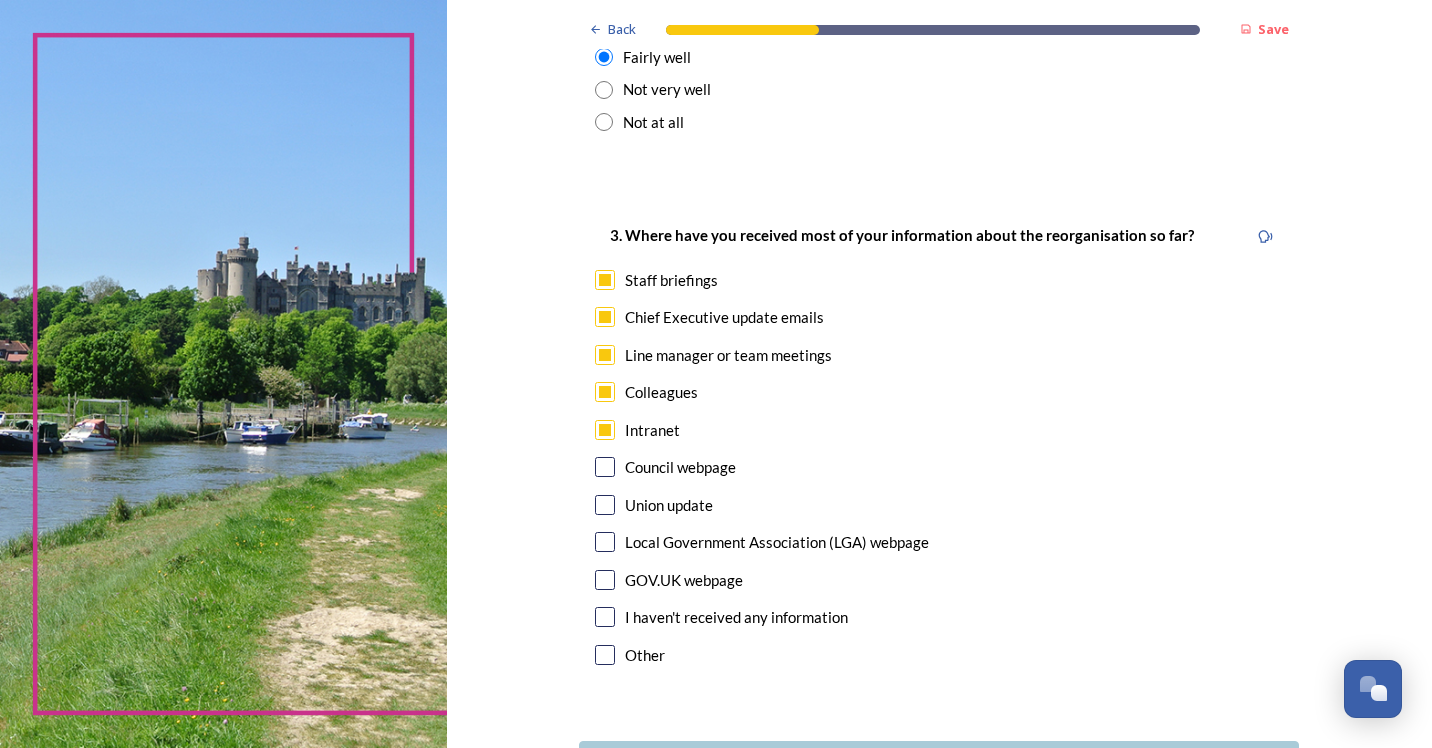 scroll, scrollTop: 1058, scrollLeft: 0, axis: vertical 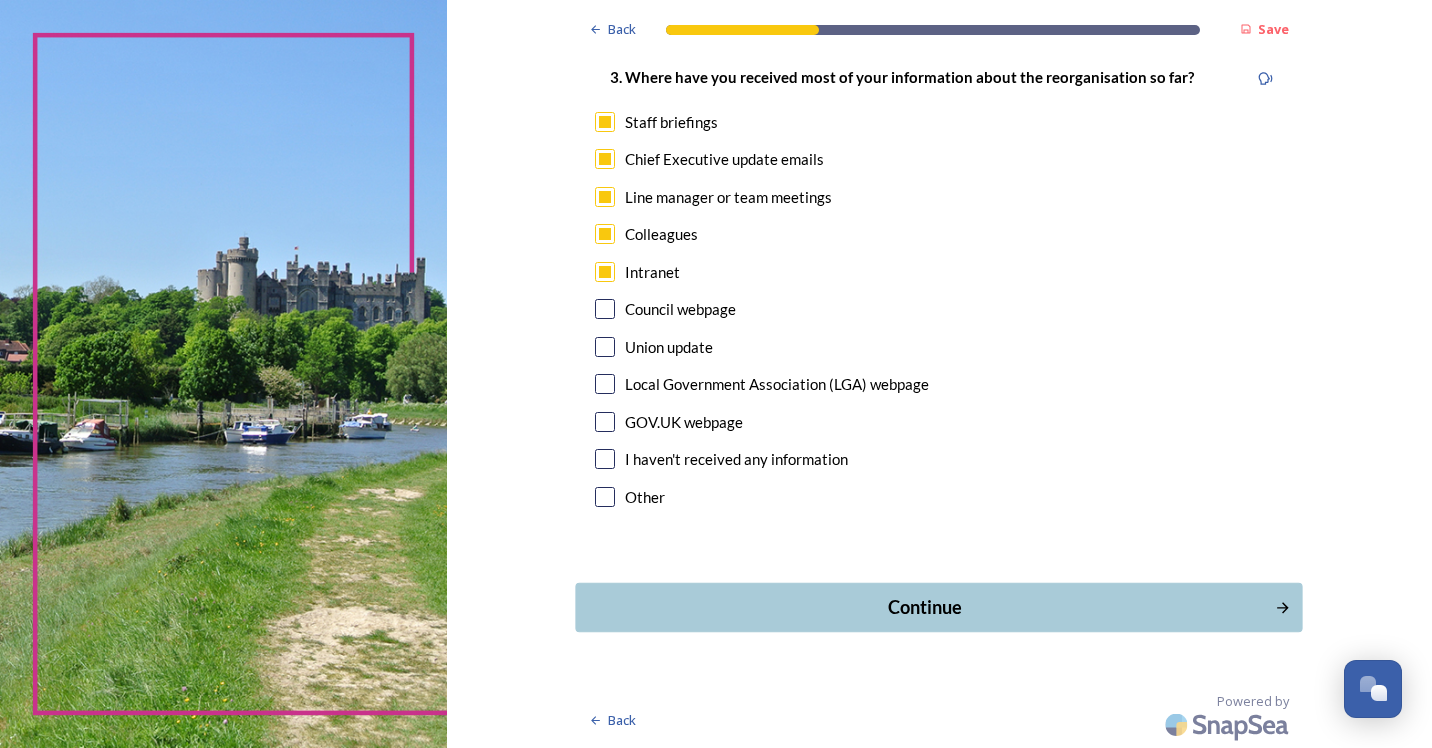 click on "Continue" at bounding box center [925, 607] 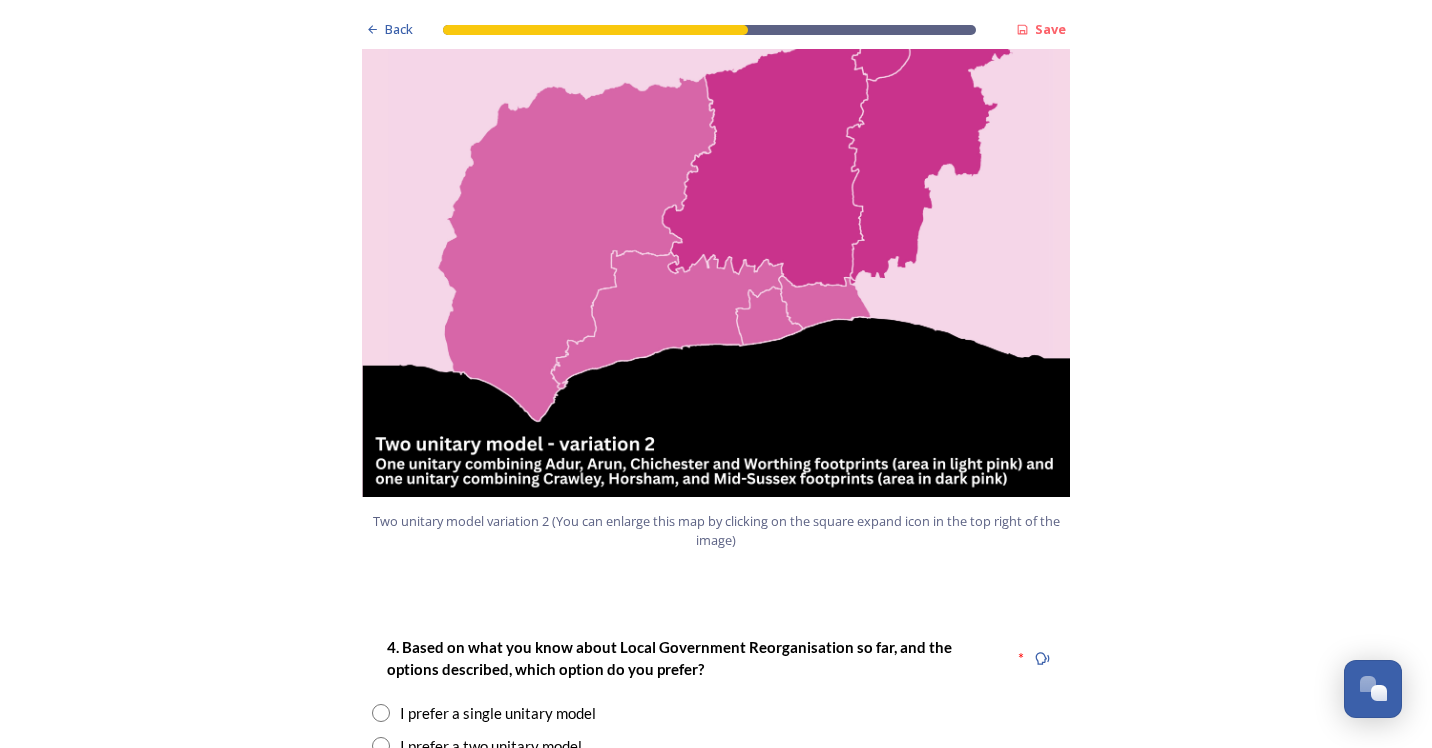 scroll, scrollTop: 2400, scrollLeft: 0, axis: vertical 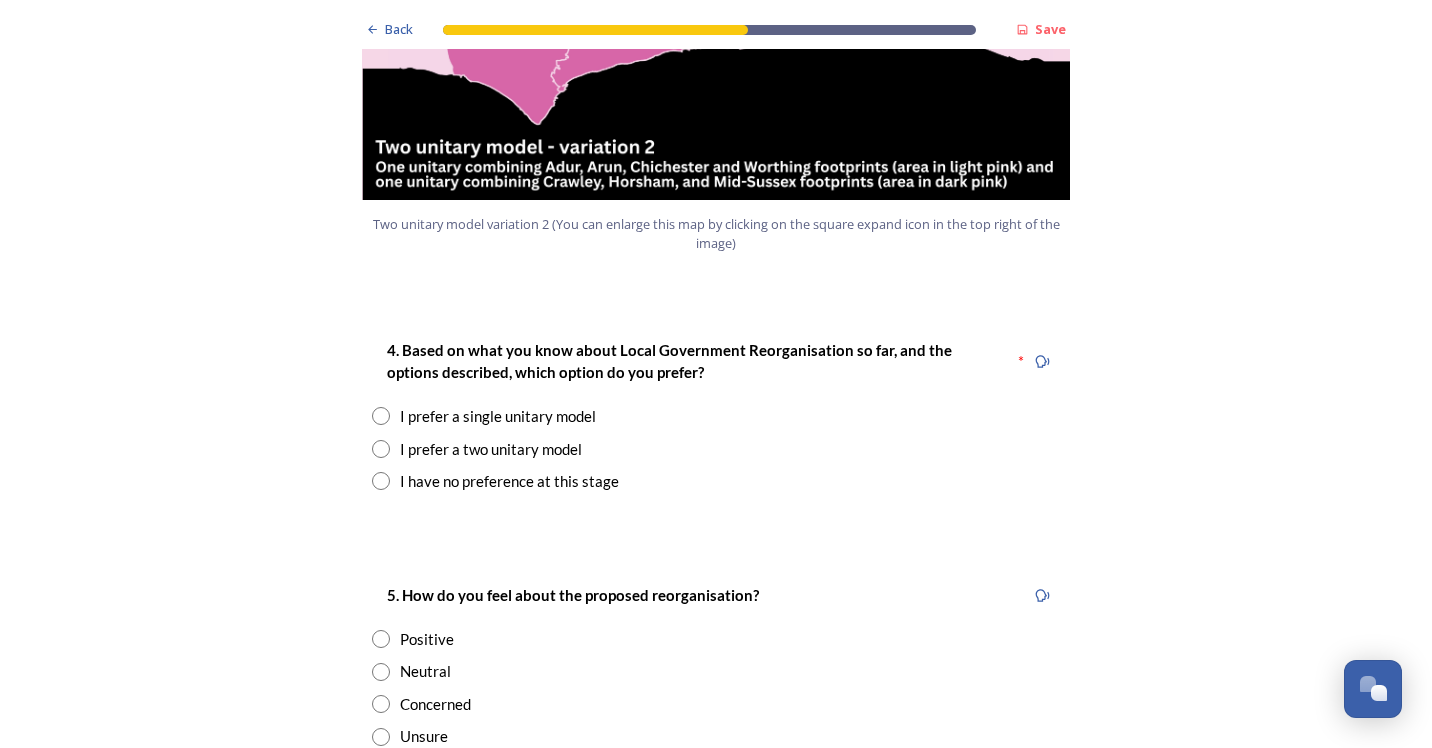 click at bounding box center [381, 416] 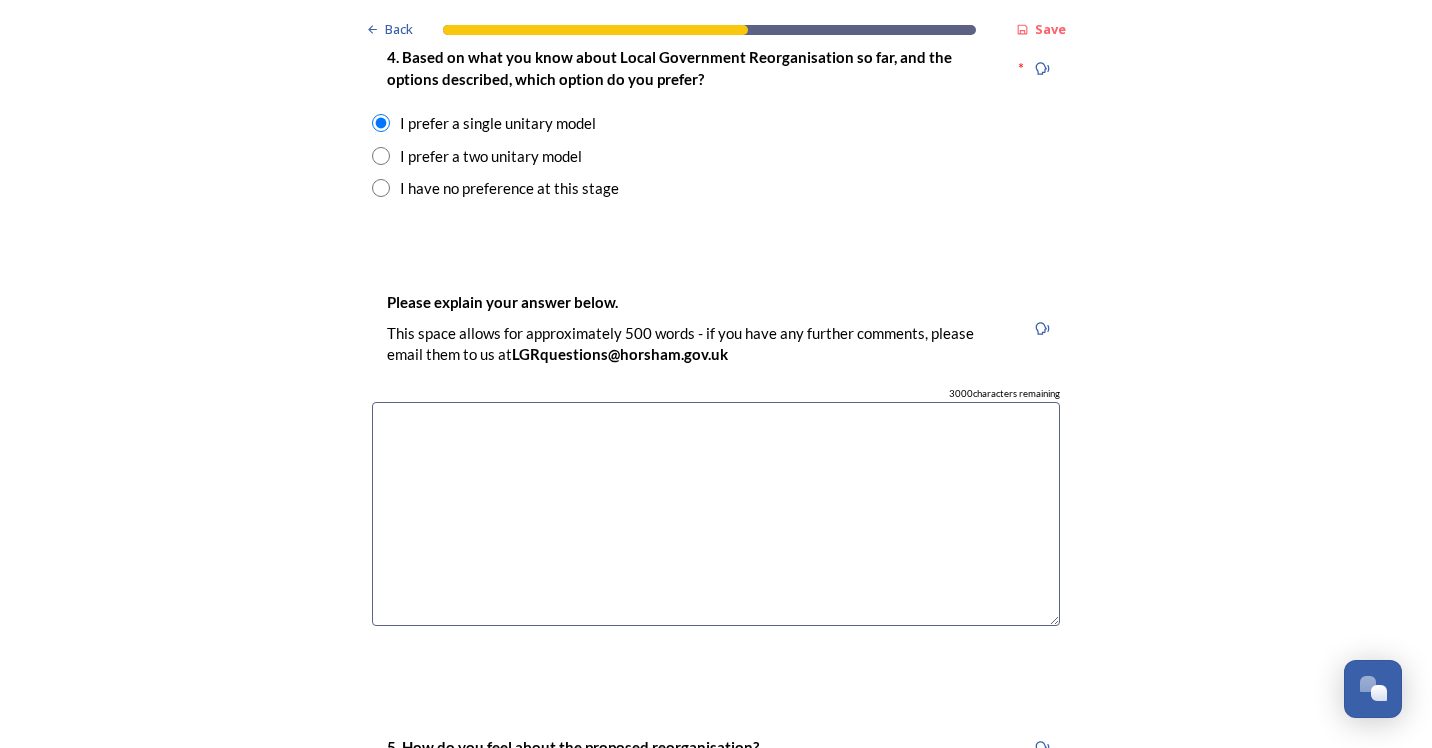 scroll, scrollTop: 2700, scrollLeft: 0, axis: vertical 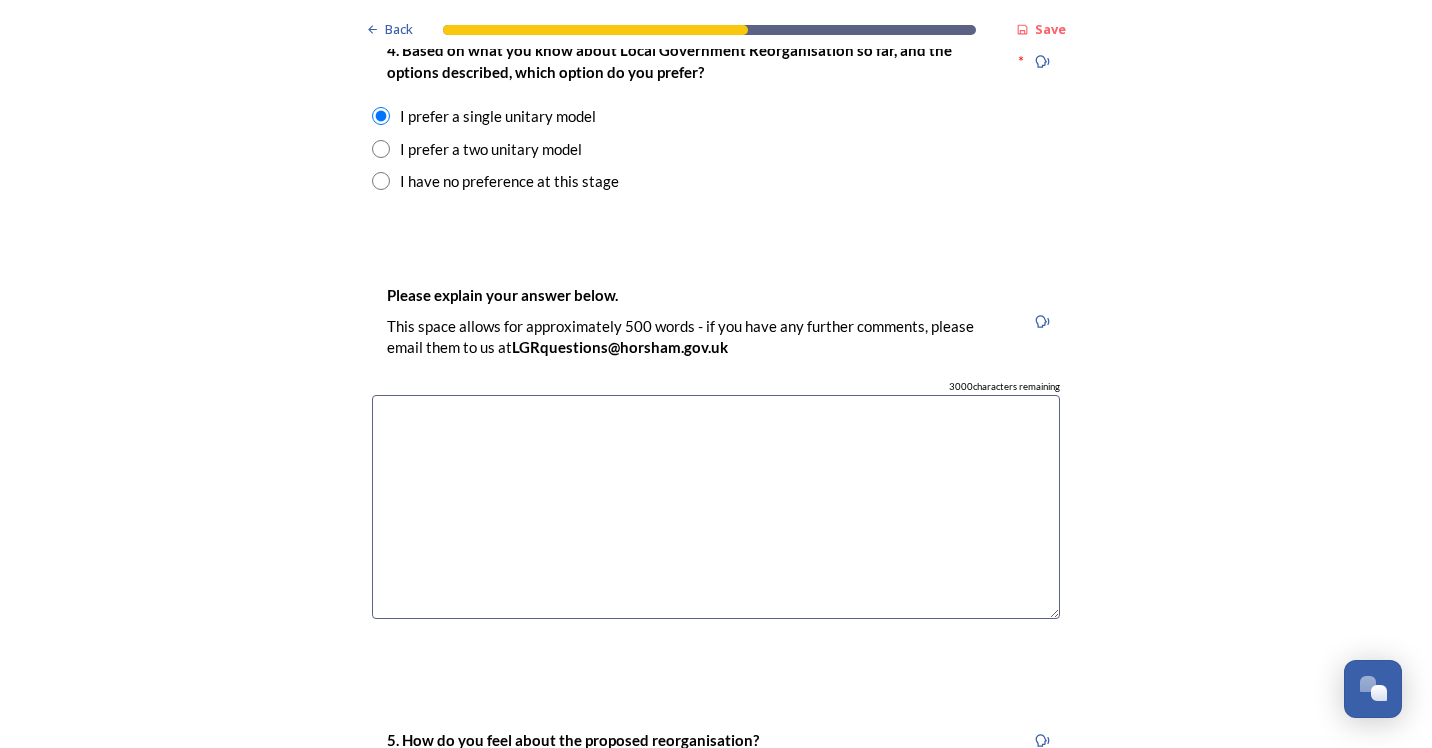 click at bounding box center (716, 507) 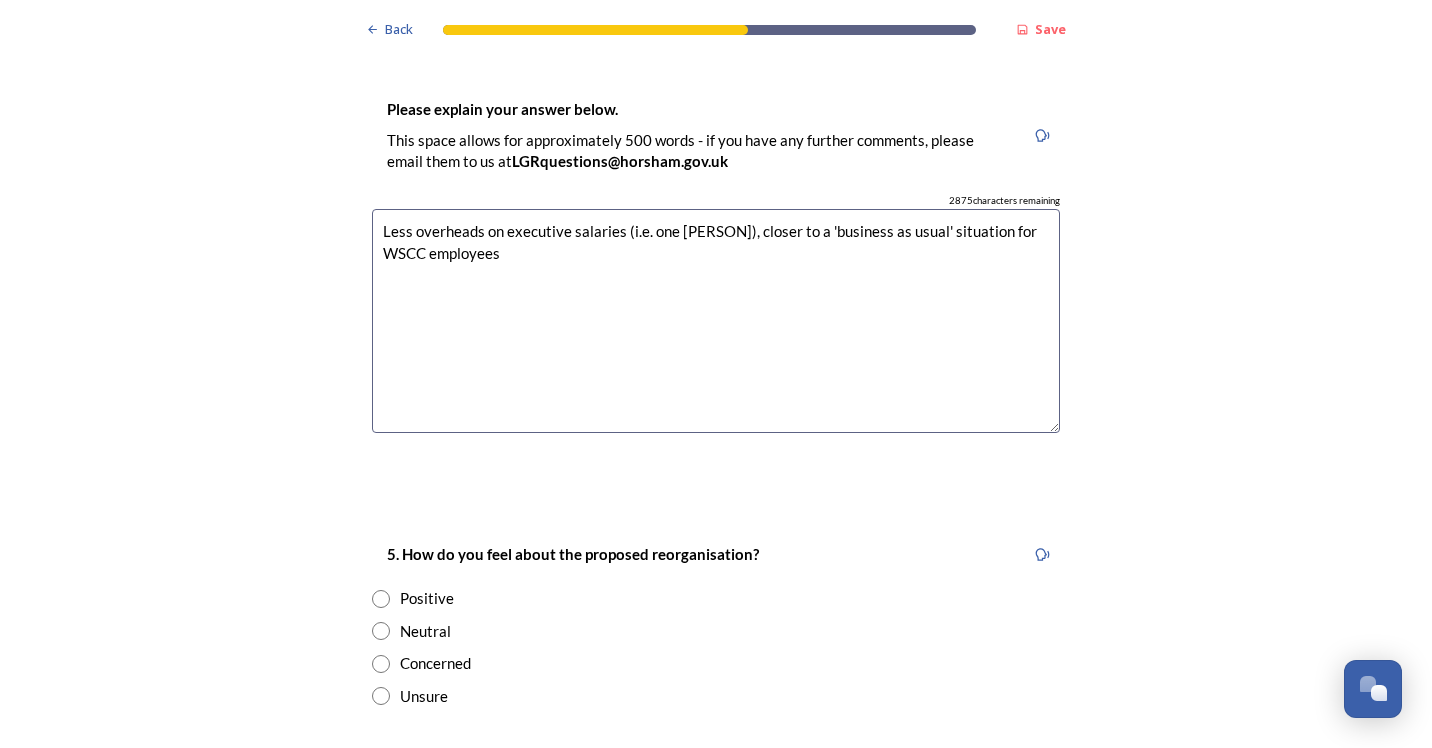 scroll, scrollTop: 3000, scrollLeft: 0, axis: vertical 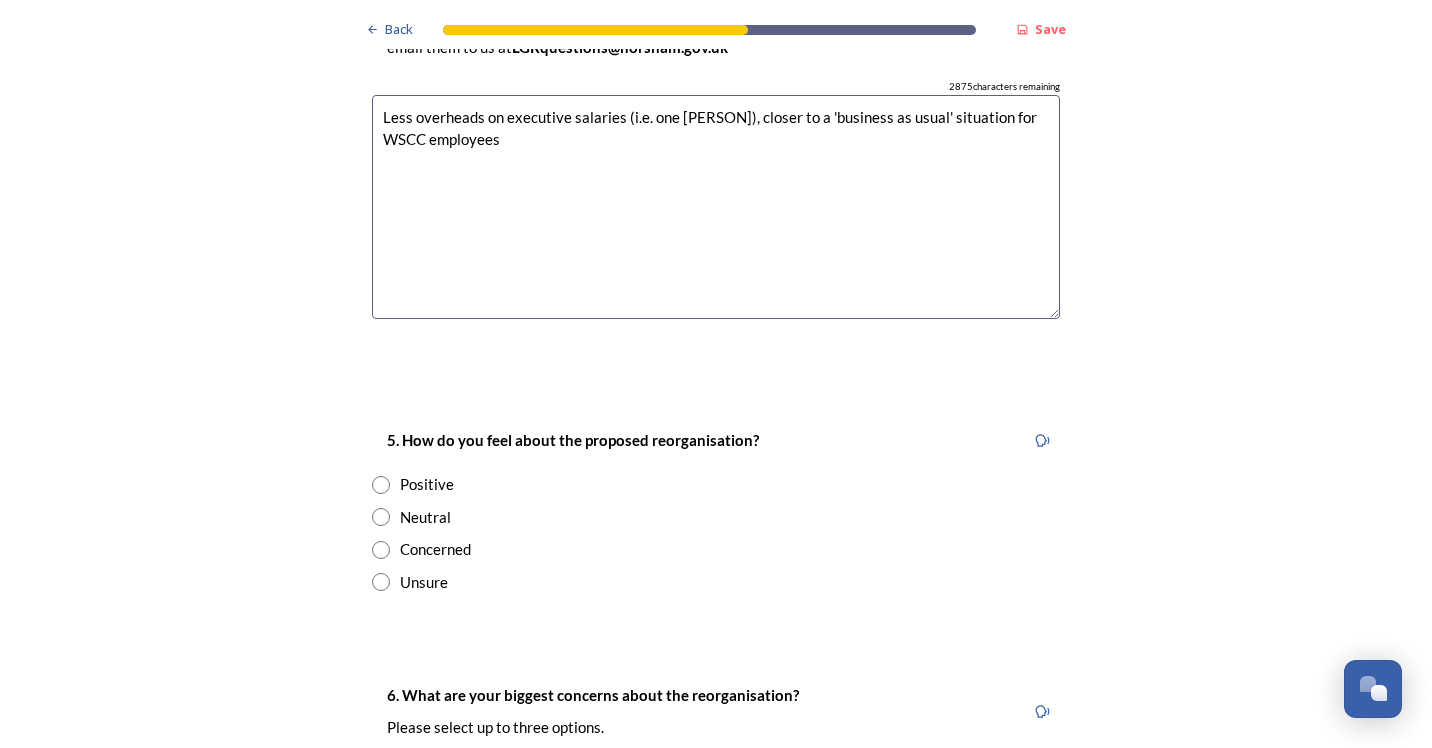 type on "Less overheads on executive salaries (i.e. one [PERSON]), closer to a 'business as usual' situation for WSCC employees" 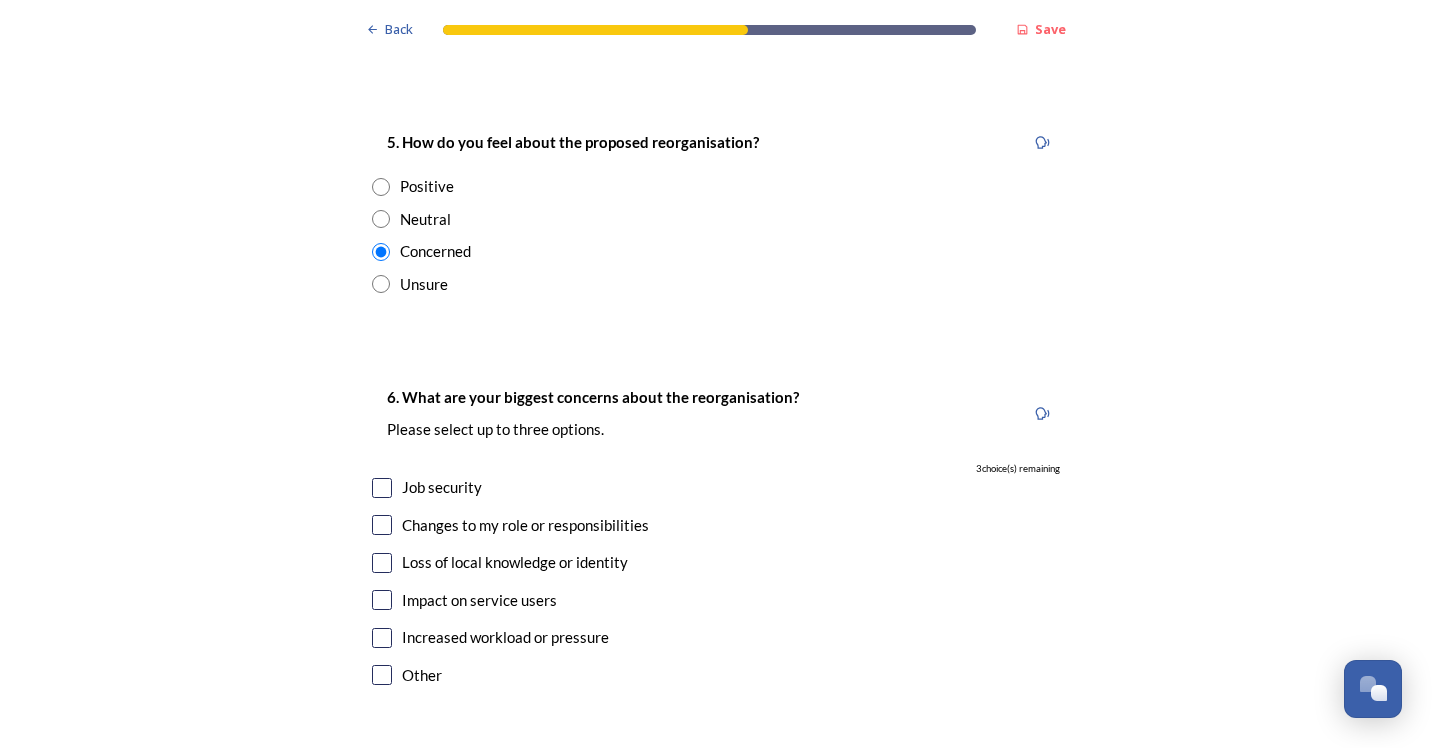 scroll, scrollTop: 3500, scrollLeft: 0, axis: vertical 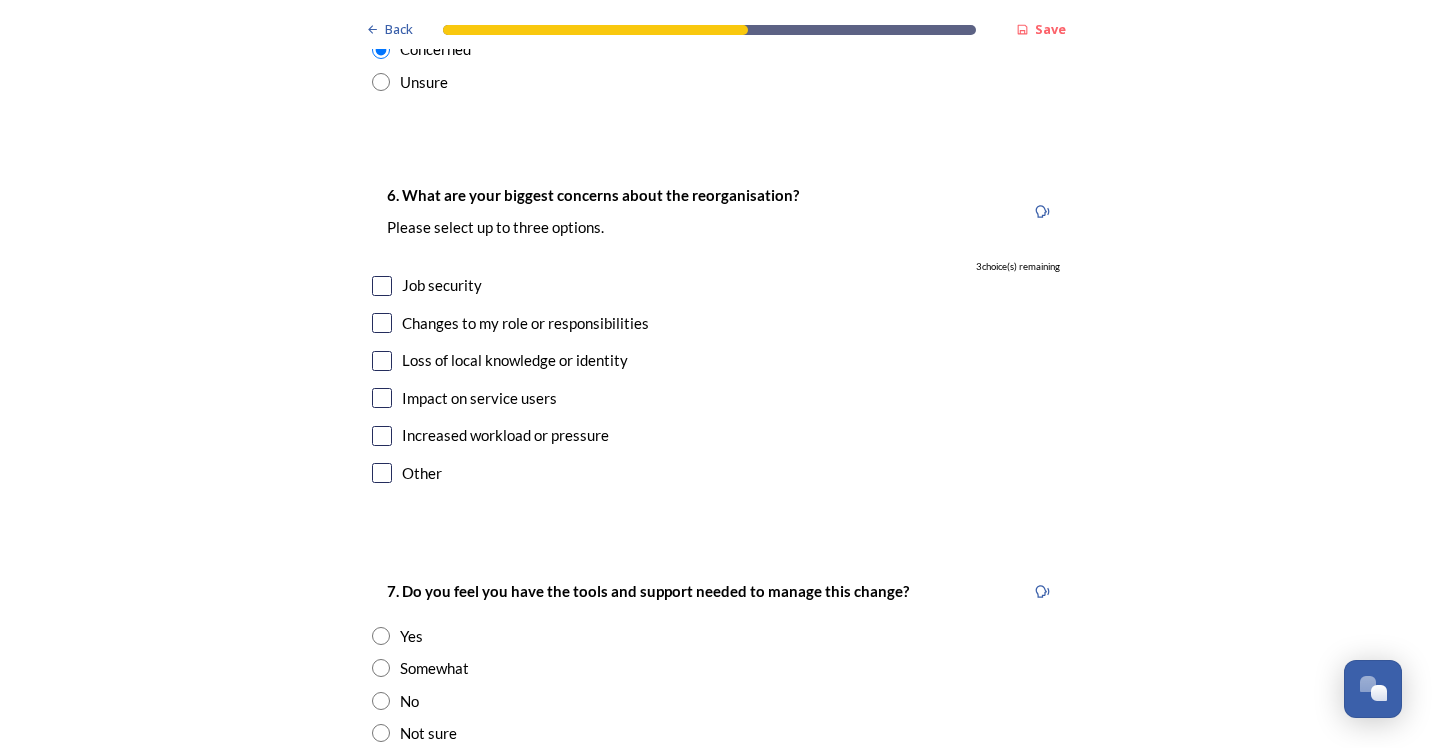 click at bounding box center [382, 286] 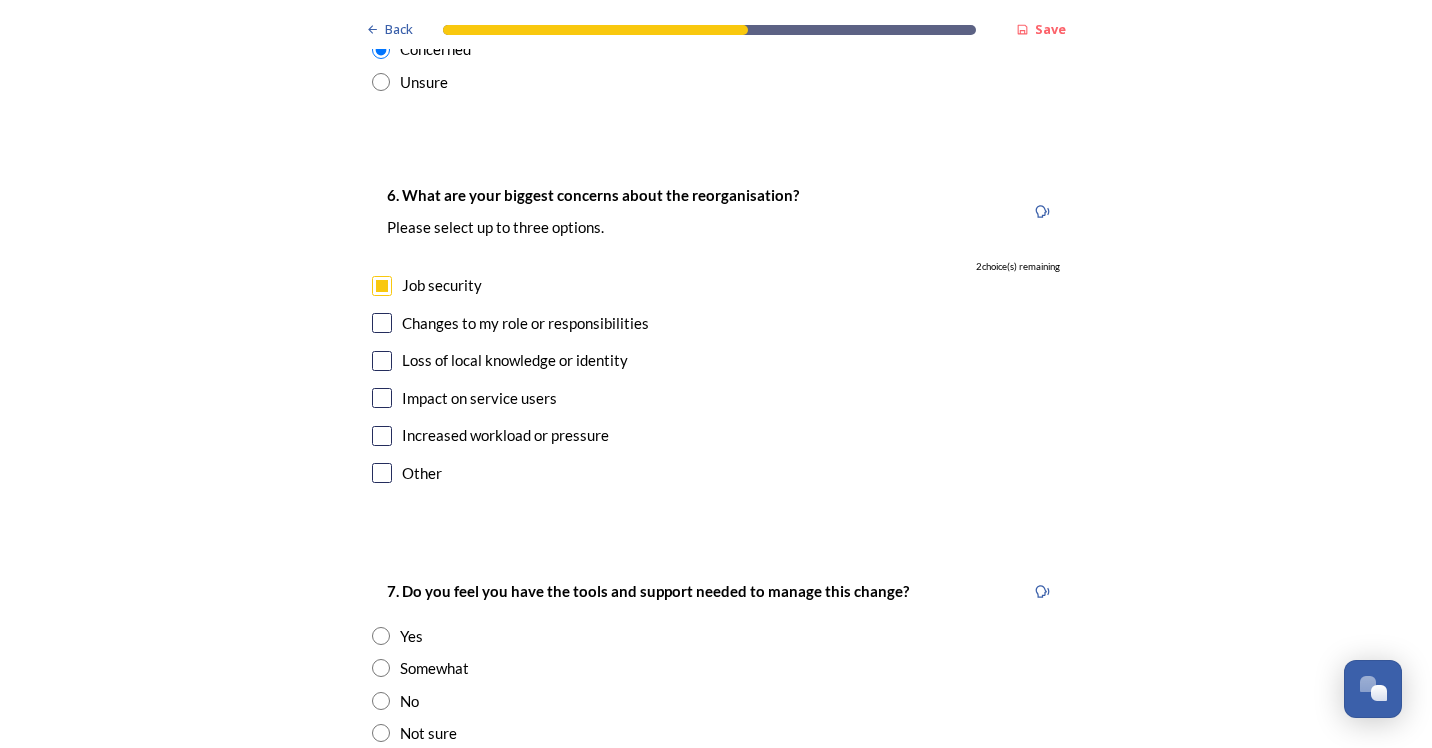 click at bounding box center [382, 398] 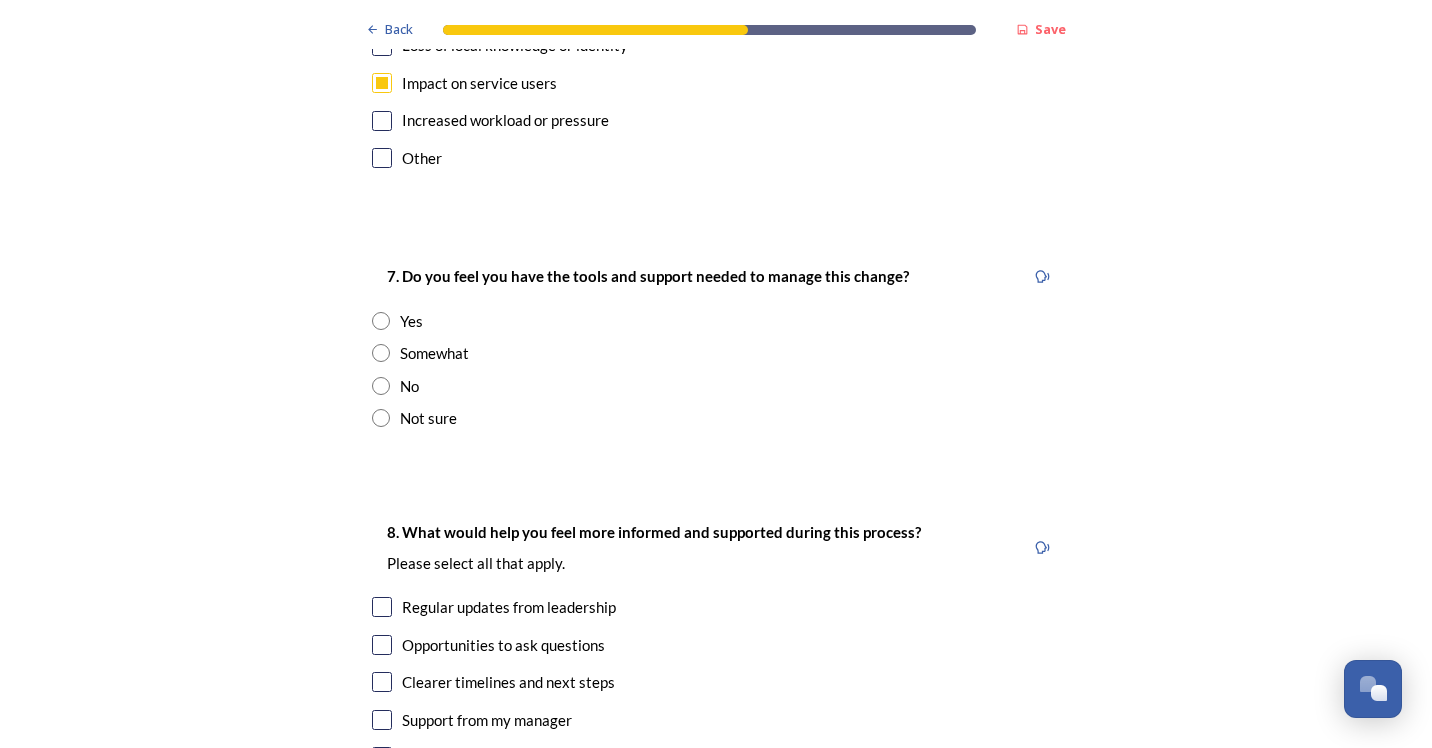 scroll, scrollTop: 4000, scrollLeft: 0, axis: vertical 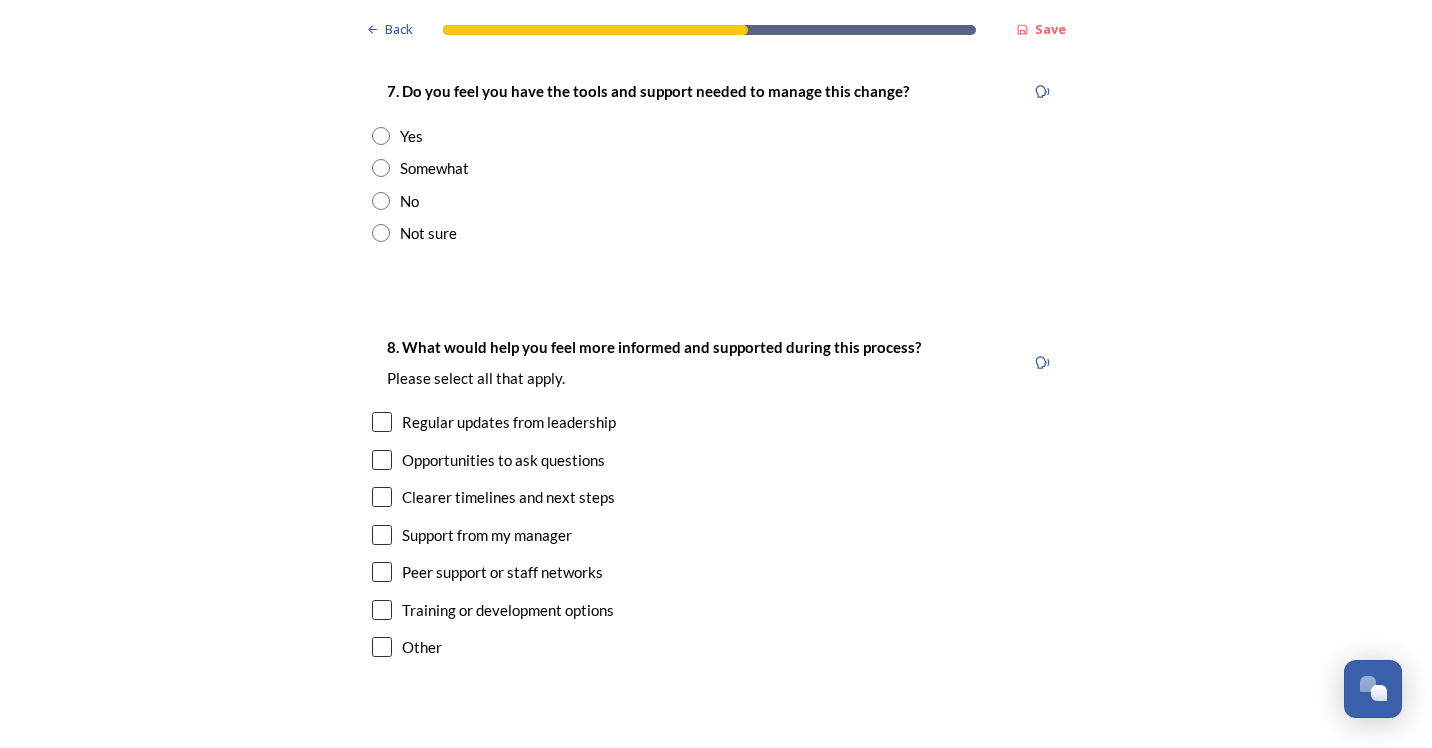 click at bounding box center [381, 233] 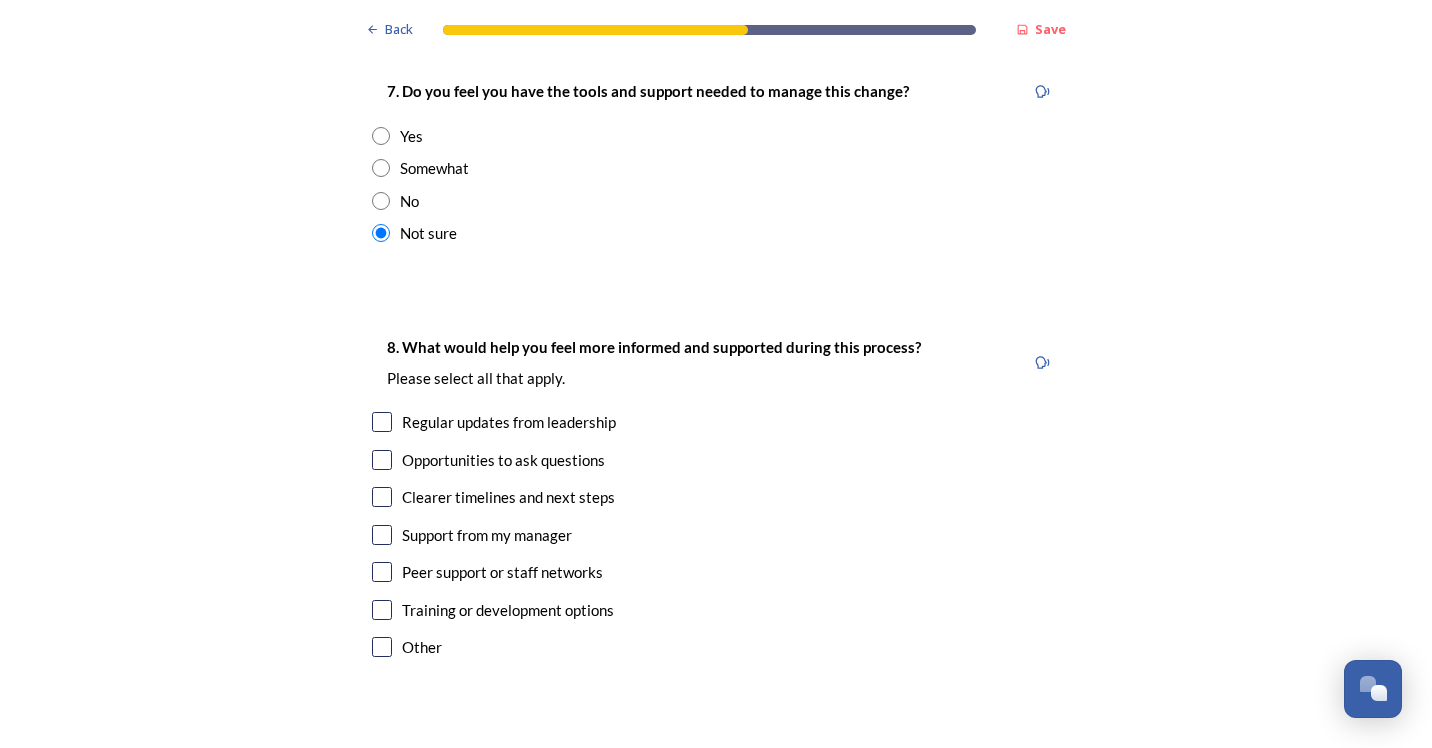 click on "8. What would help you feel more informed and supported during this process? Please select all that apply. Regular updates from leadership Opportunities to ask questions Clearer timelines and next steps Support from my manager Peer support or staff networks Training or development options Other" at bounding box center (716, 499) 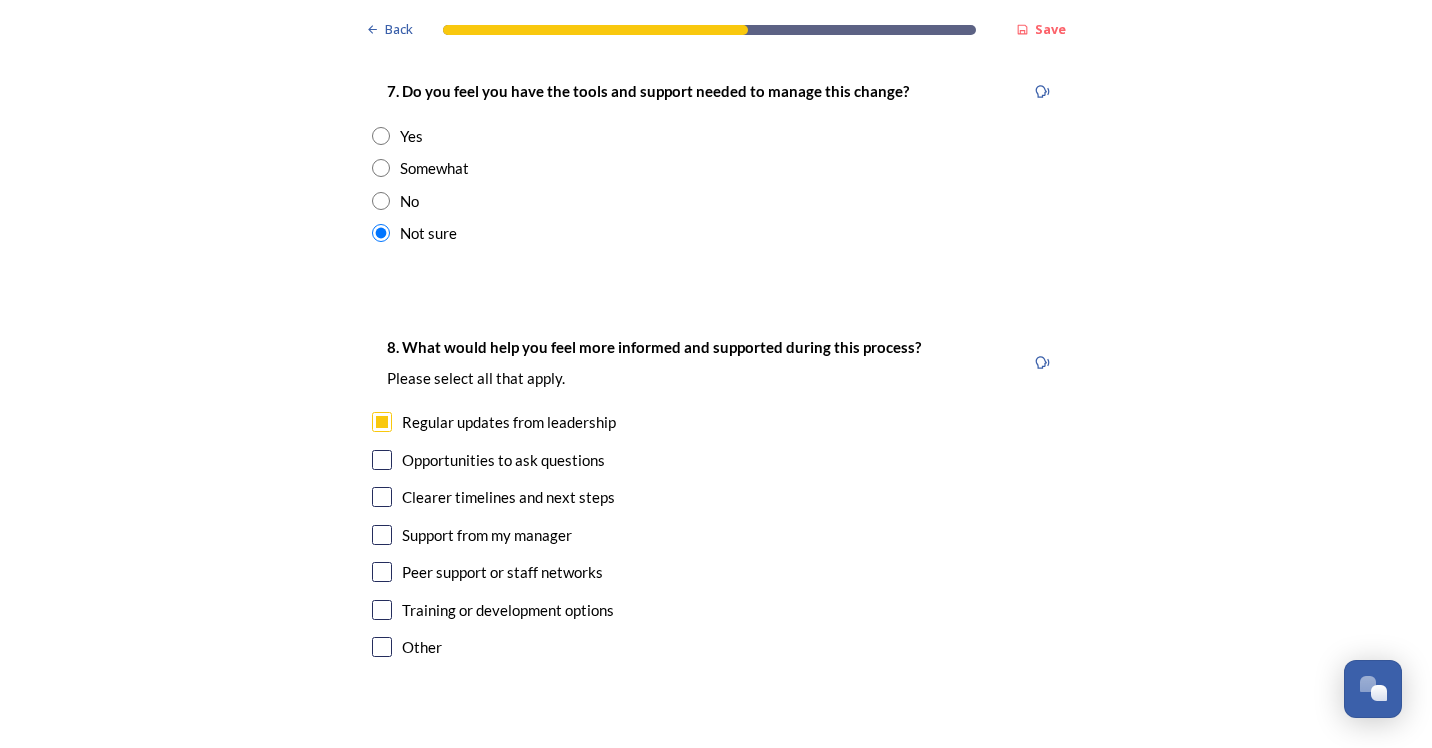click at bounding box center (382, 460) 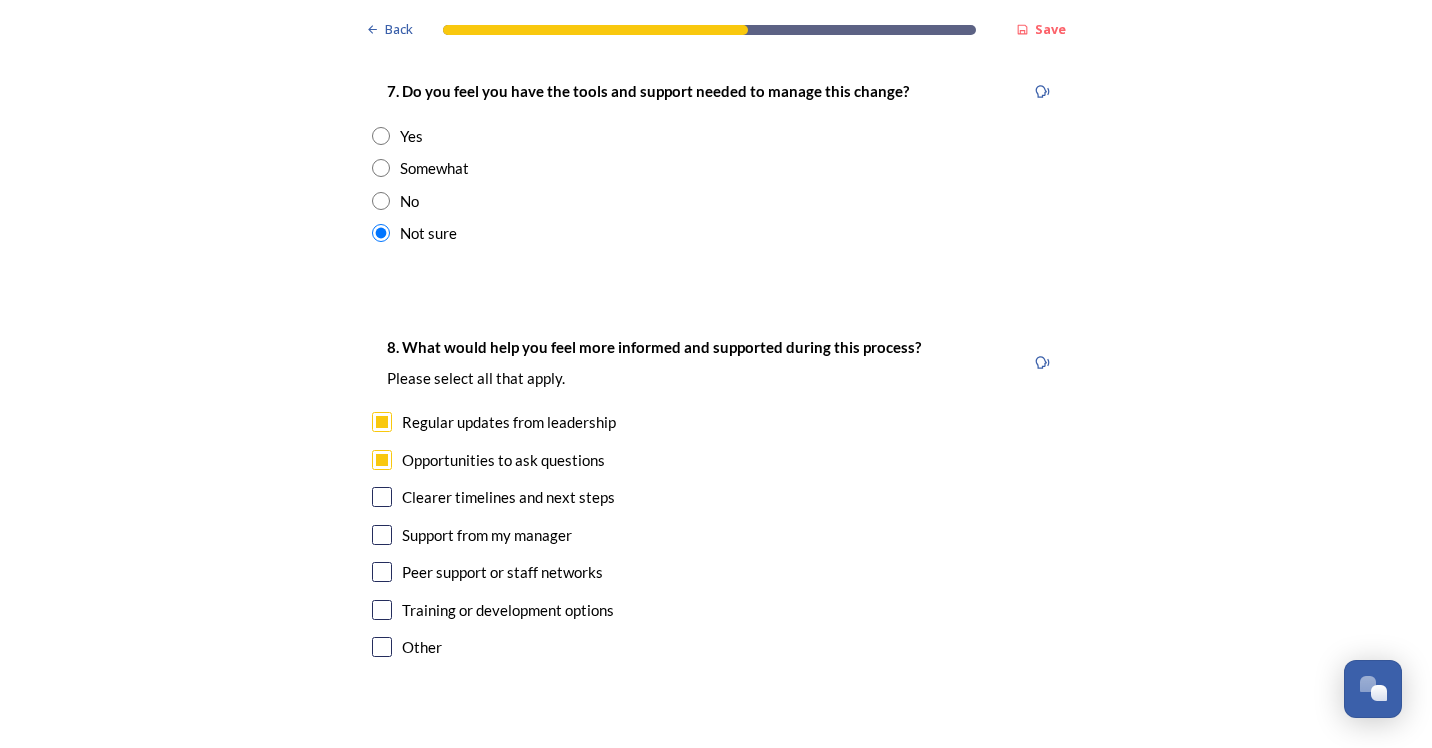 click at bounding box center [382, 497] 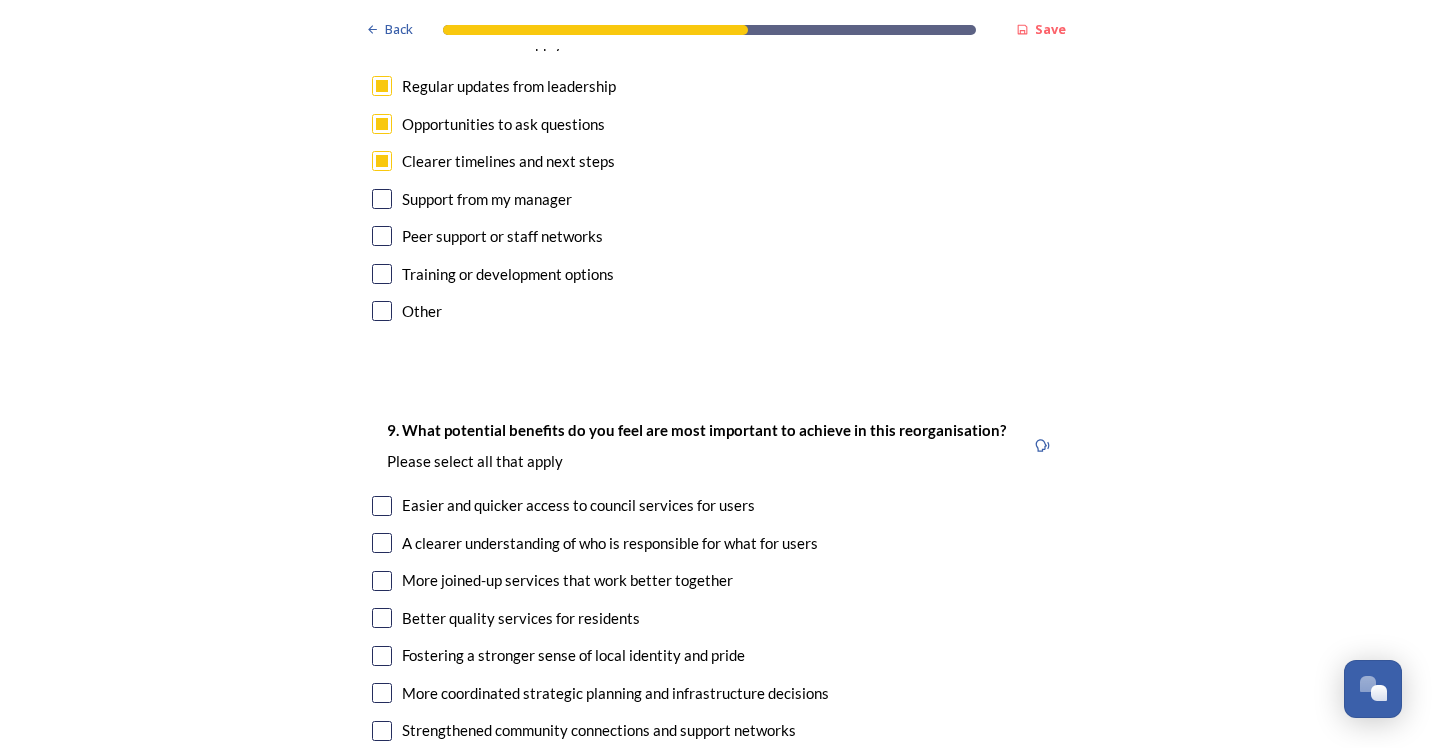 scroll, scrollTop: 4600, scrollLeft: 0, axis: vertical 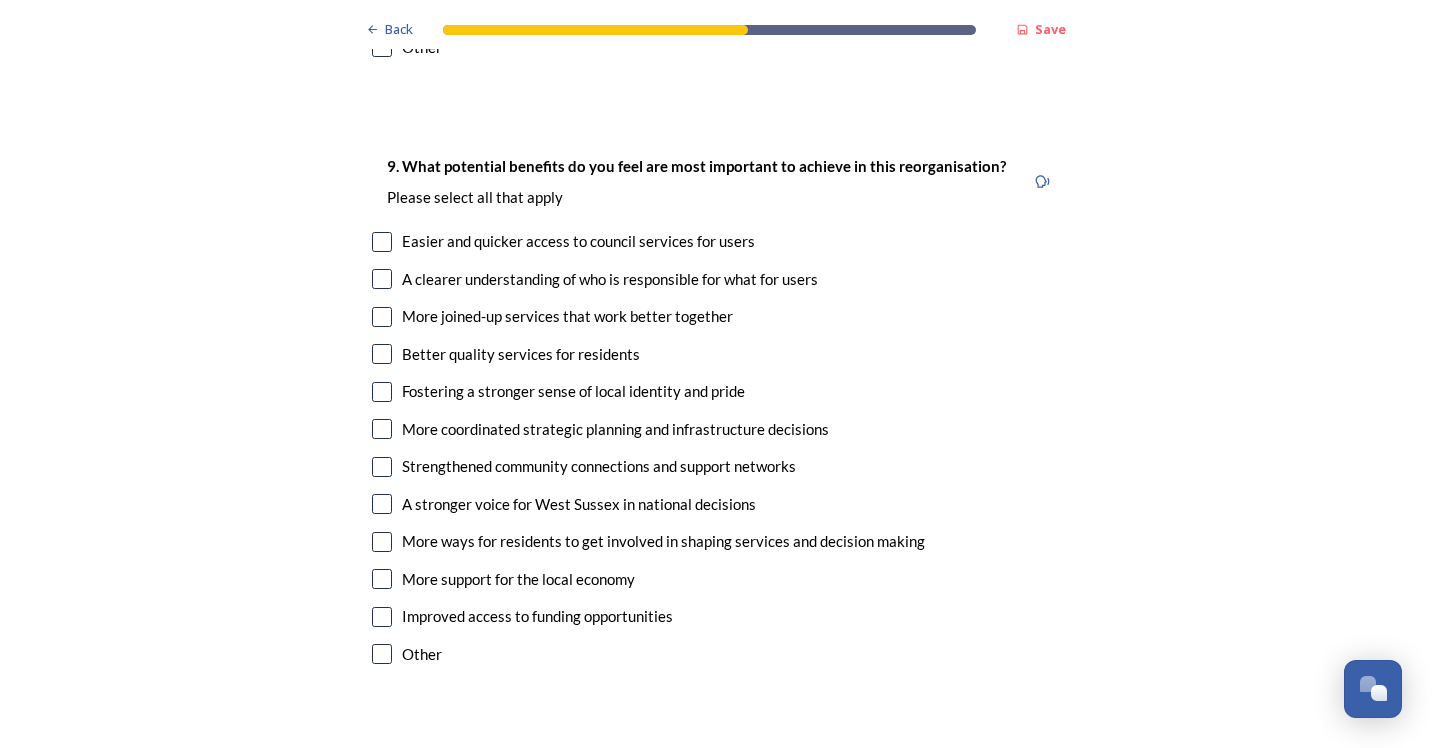 click at bounding box center [382, 317] 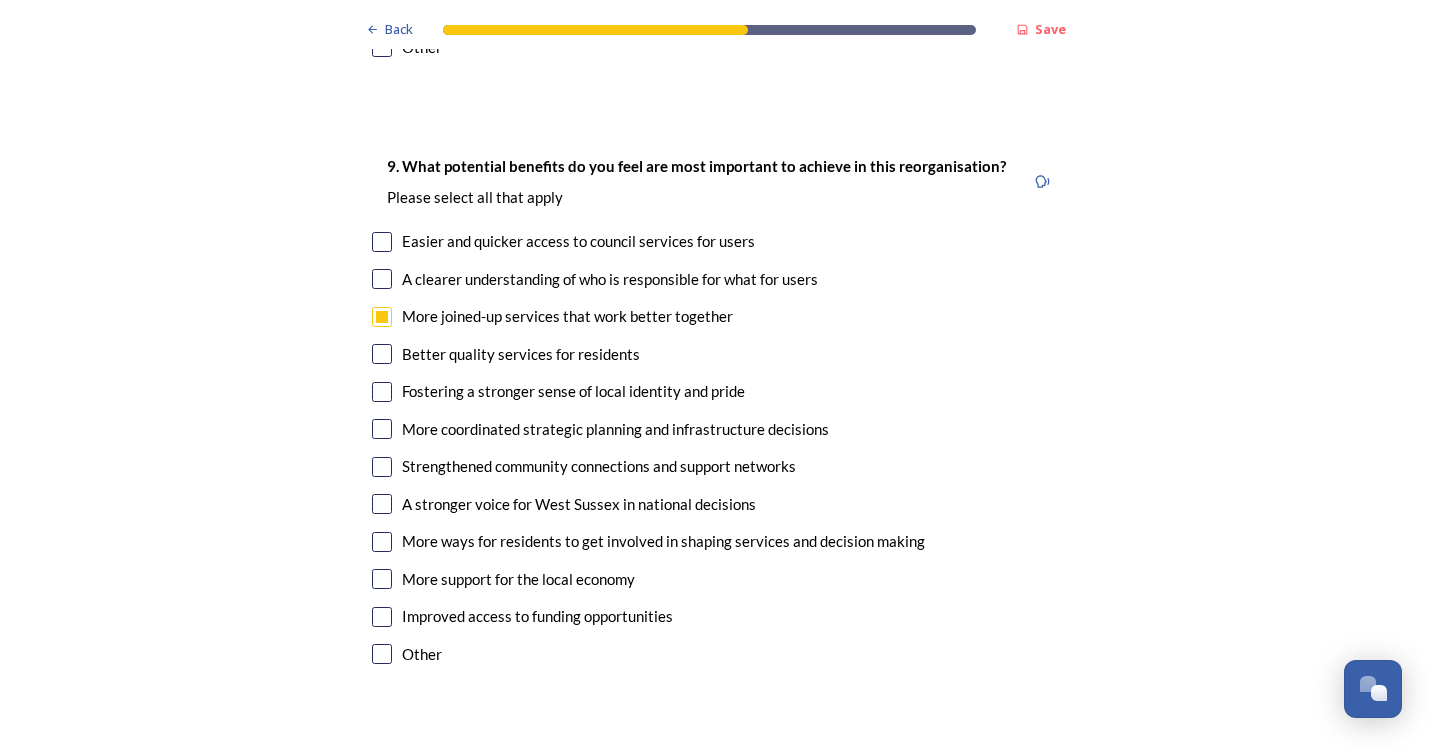 click at bounding box center [382, 504] 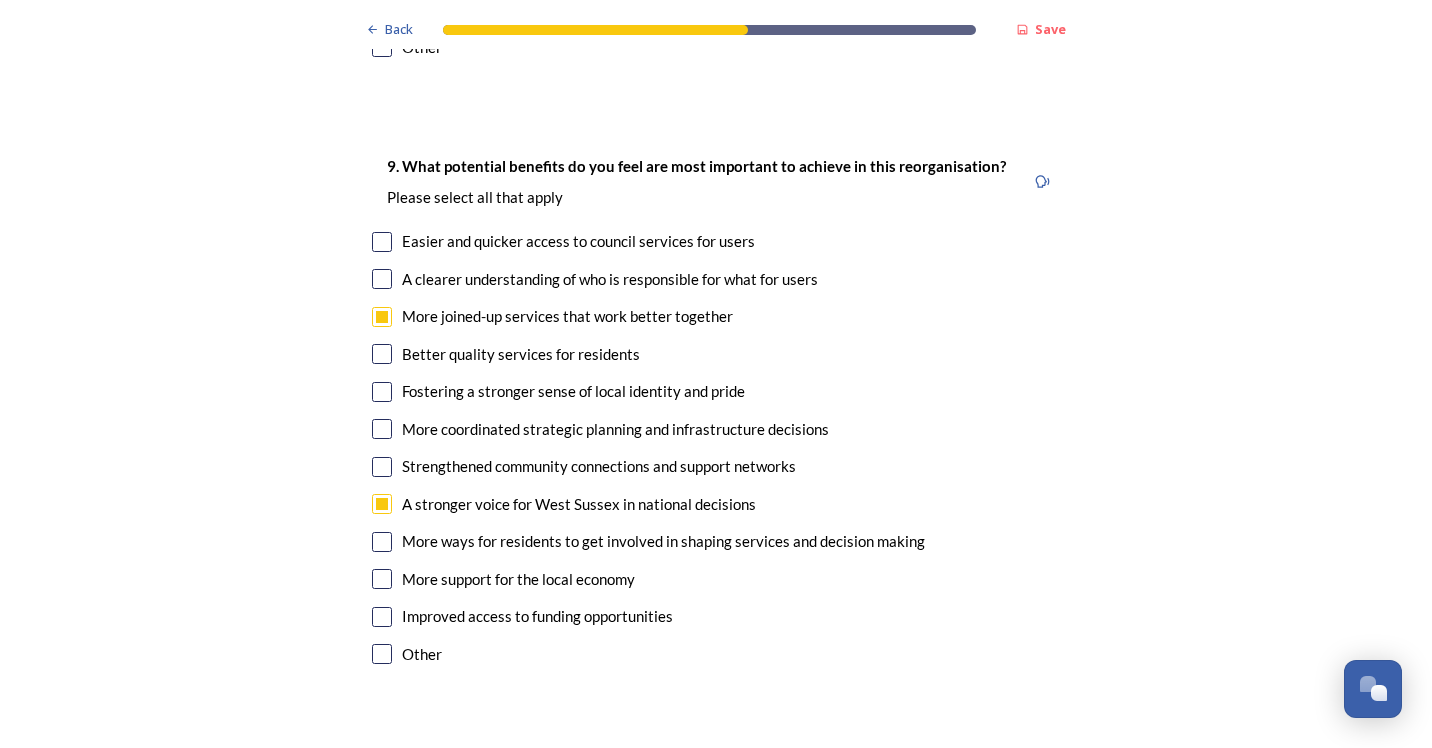 click at bounding box center (382, 579) 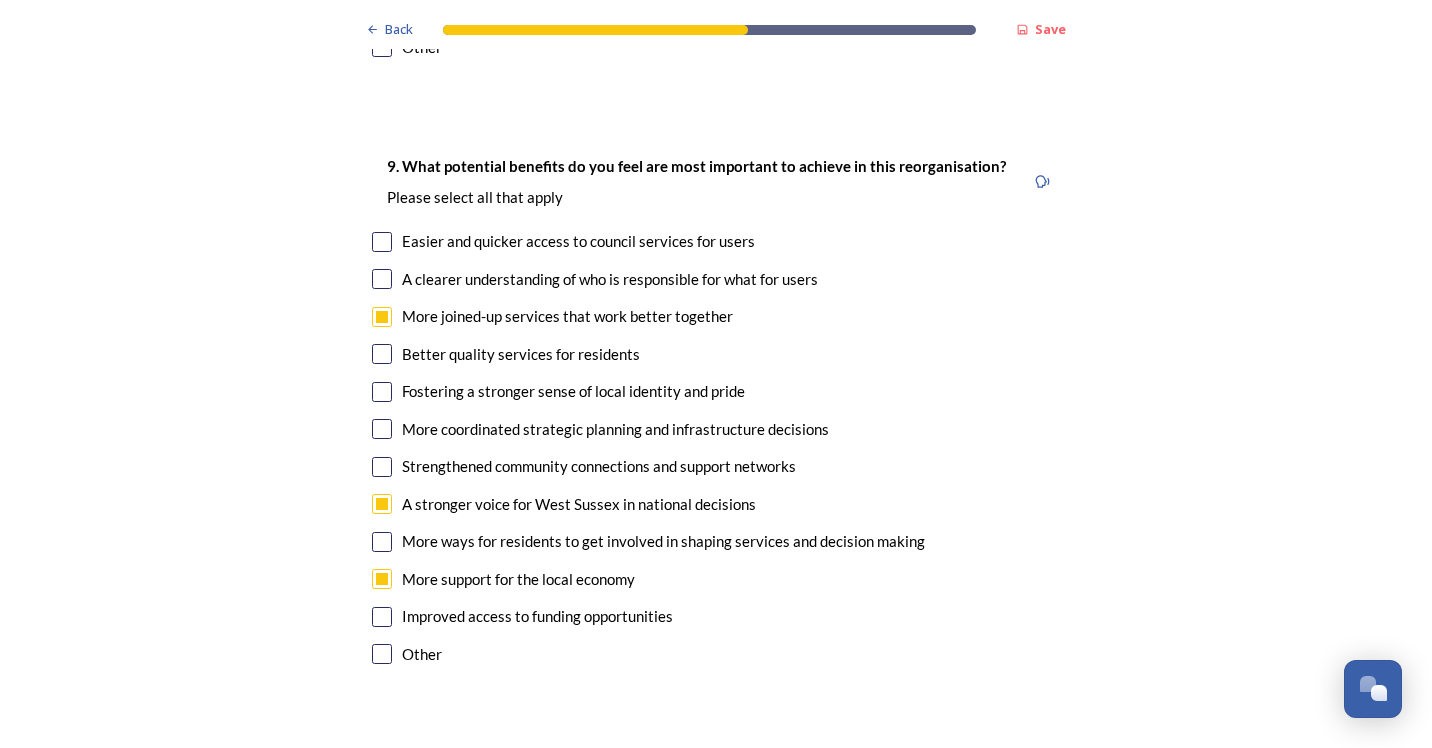 click at bounding box center [382, 617] 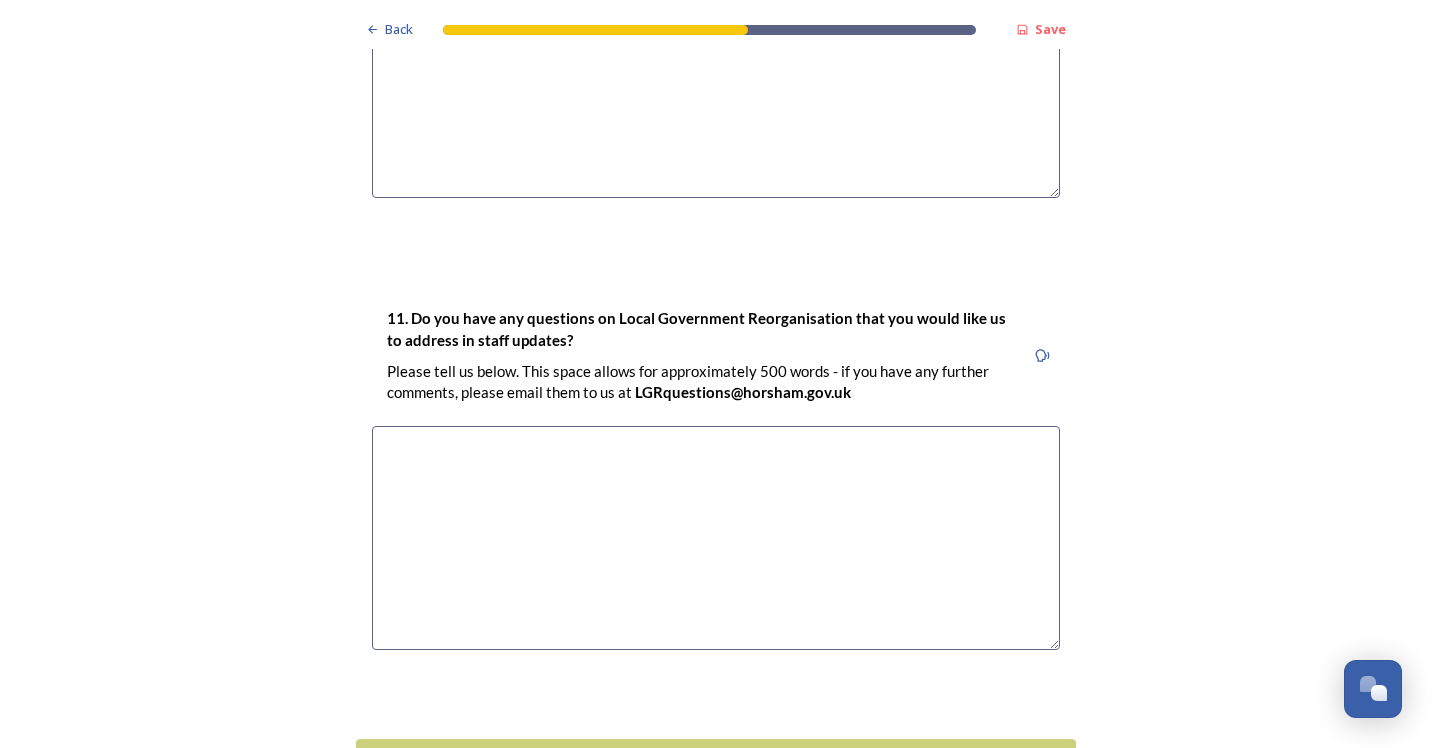 scroll, scrollTop: 5698, scrollLeft: 0, axis: vertical 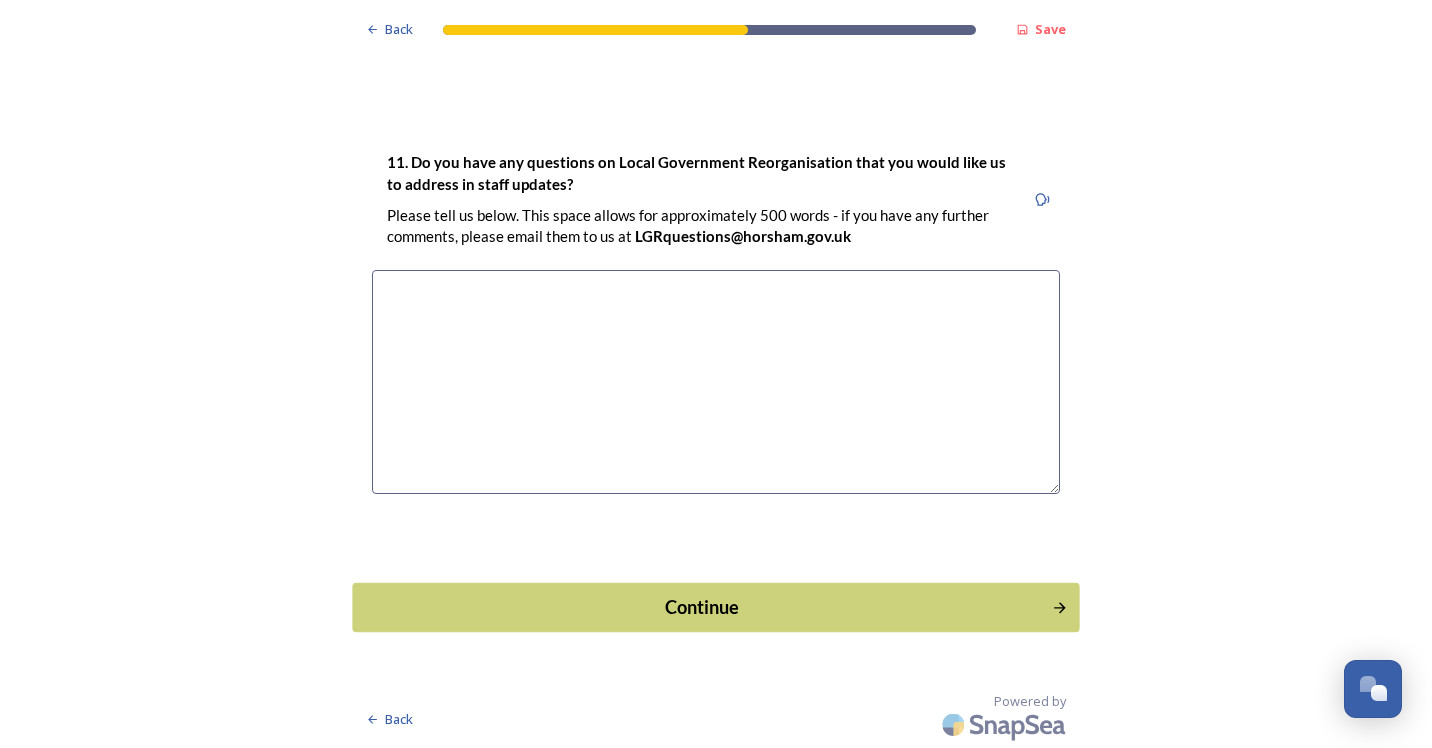 click on "Continue" at bounding box center (702, 607) 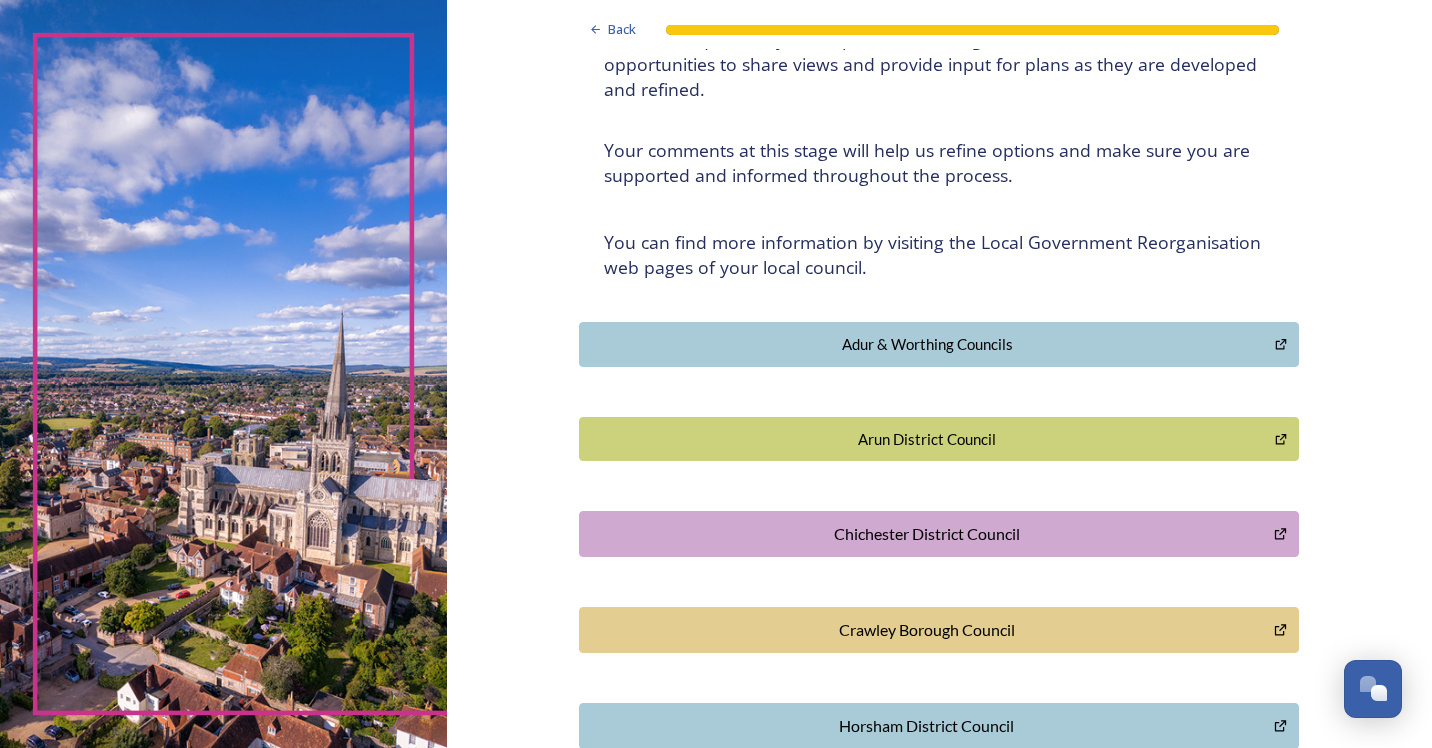 scroll, scrollTop: 40, scrollLeft: 0, axis: vertical 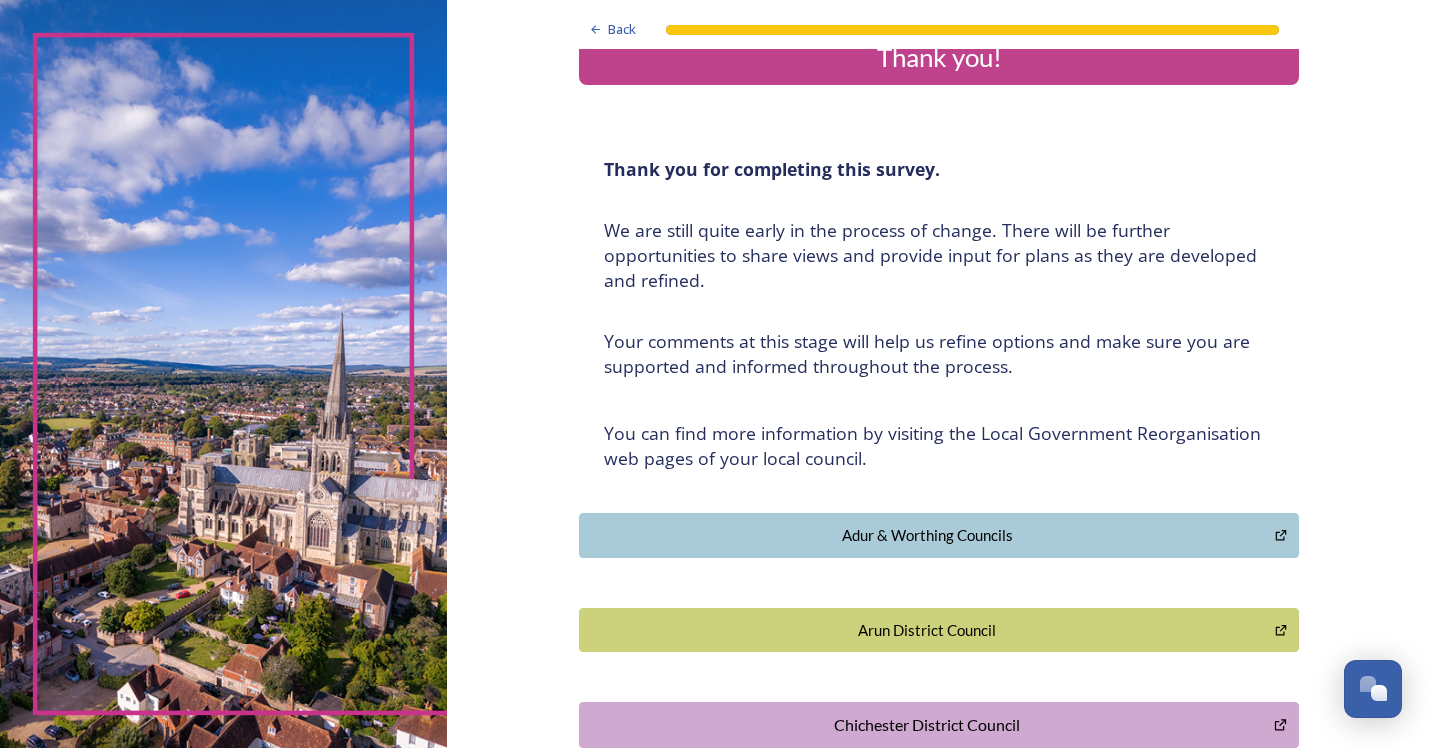 click on "Adur & Worthing Councils" at bounding box center (927, 535) 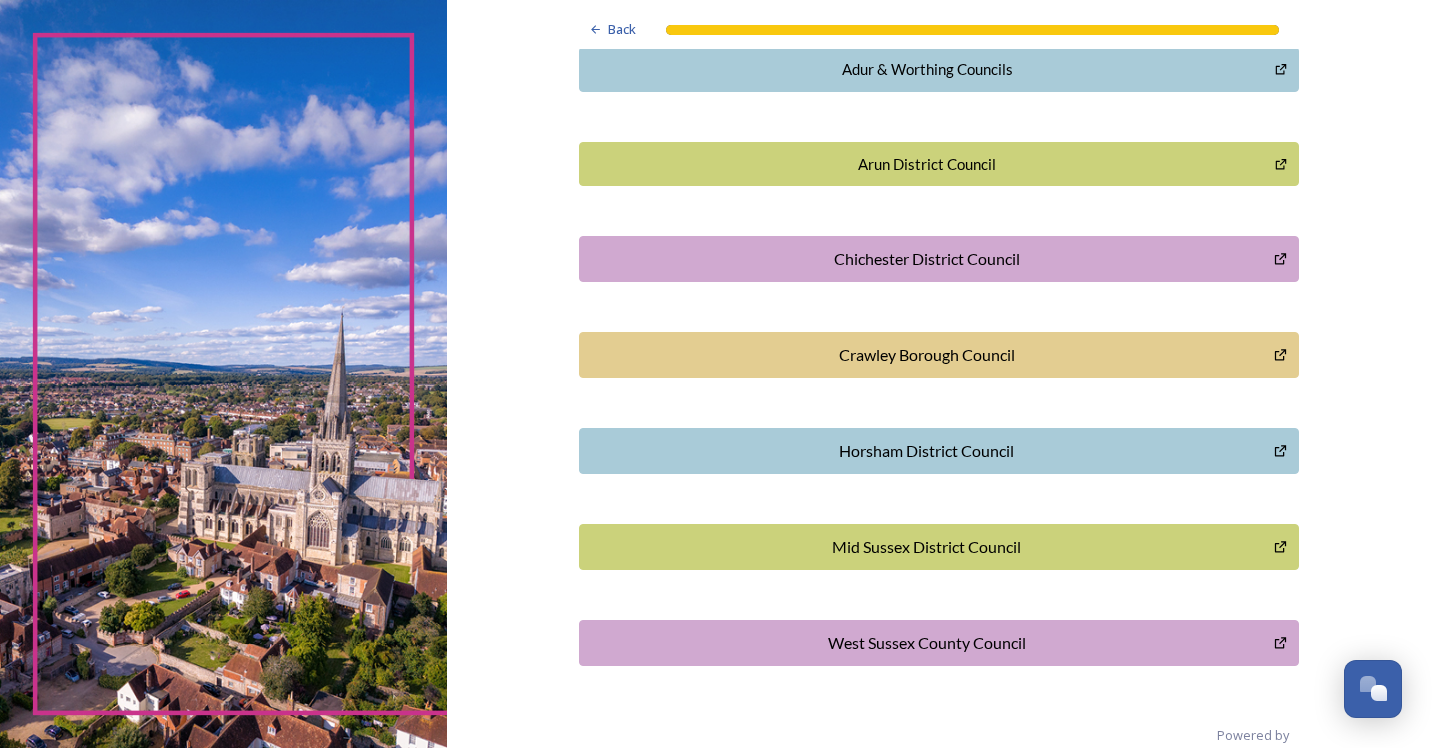scroll, scrollTop: 540, scrollLeft: 0, axis: vertical 